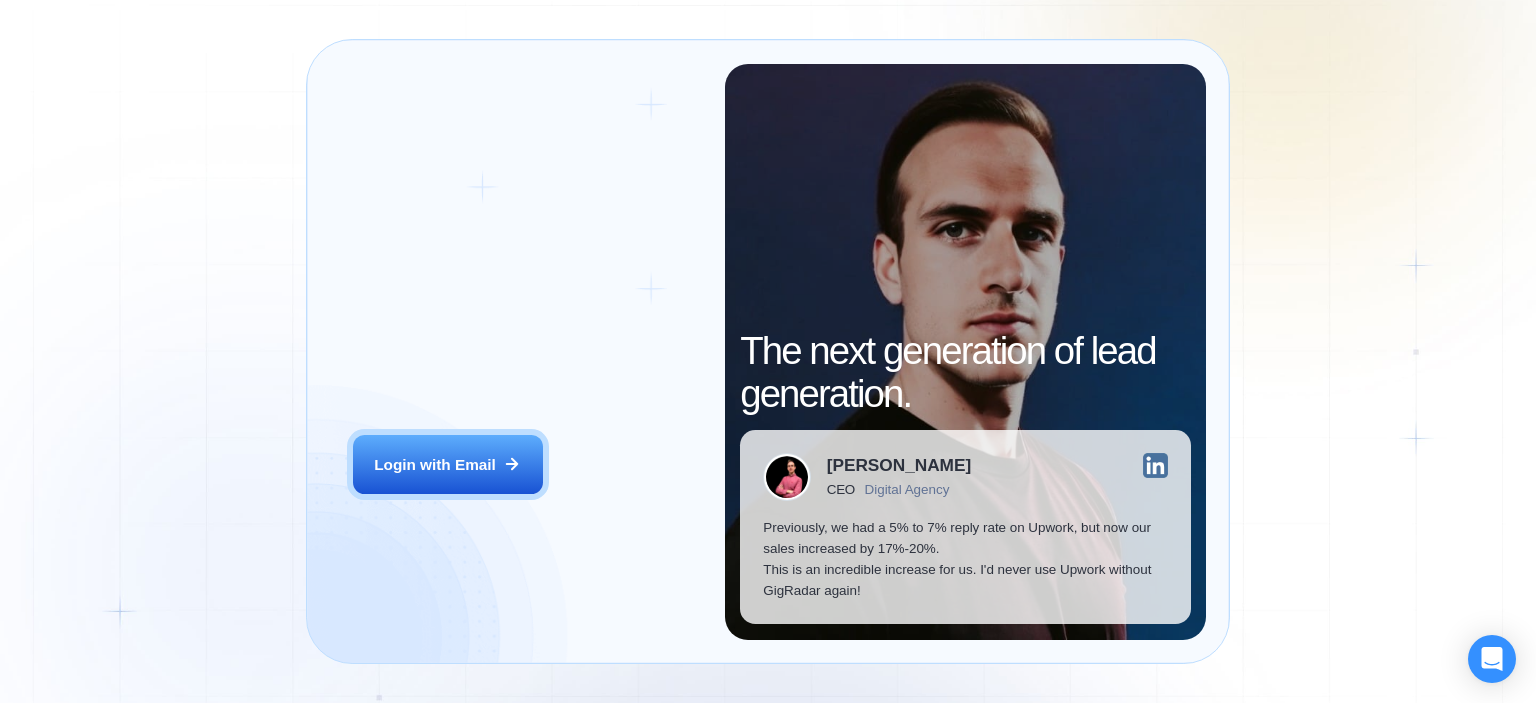 scroll, scrollTop: 0, scrollLeft: 0, axis: both 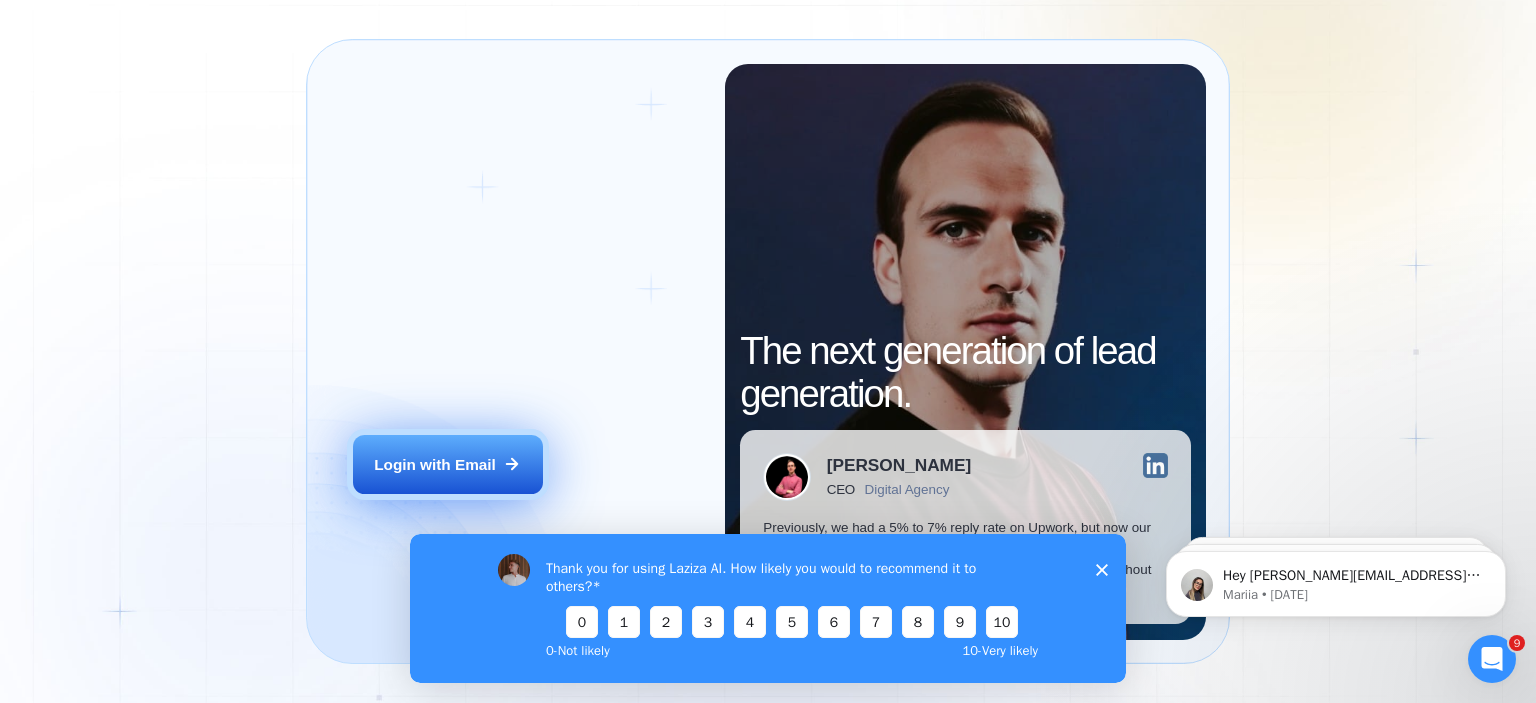 click on "Login with Email" at bounding box center (435, 464) 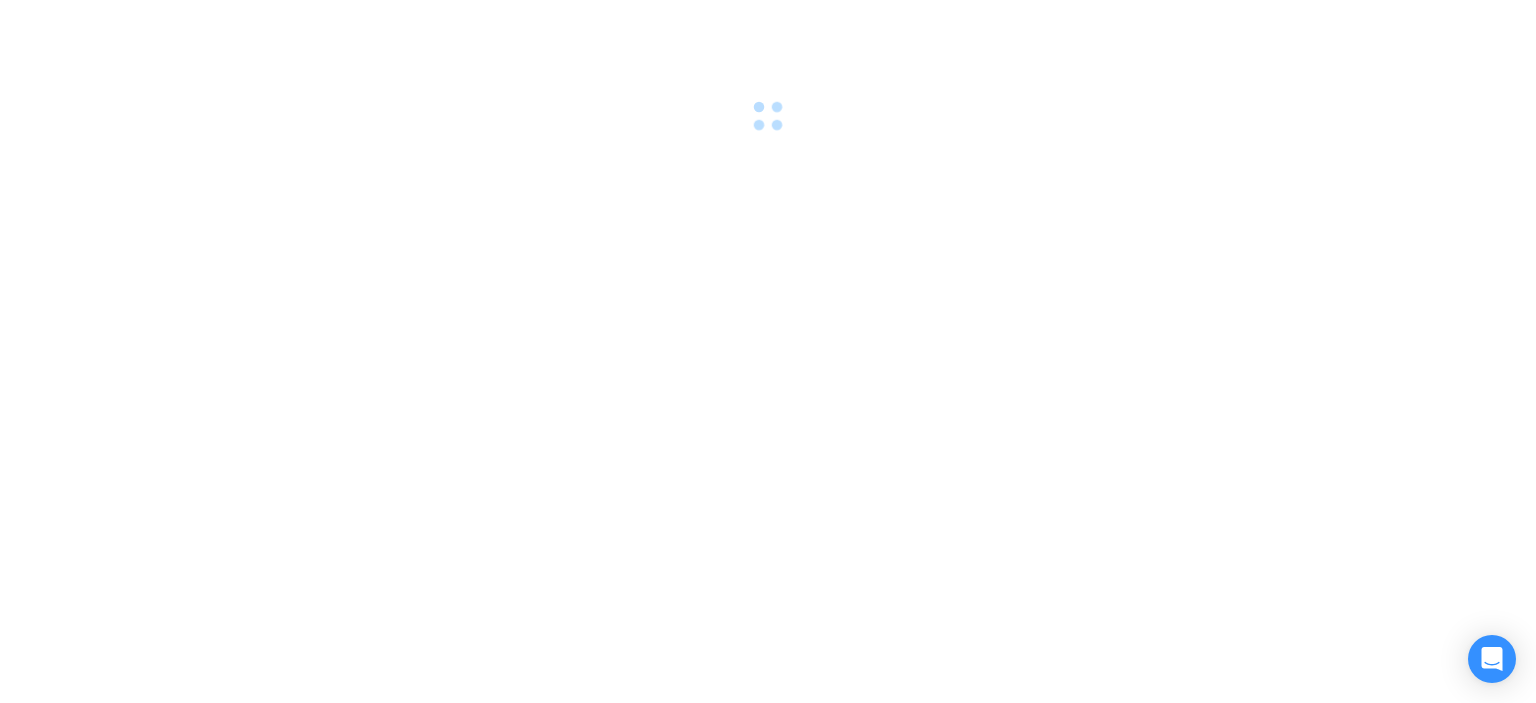 scroll, scrollTop: 0, scrollLeft: 0, axis: both 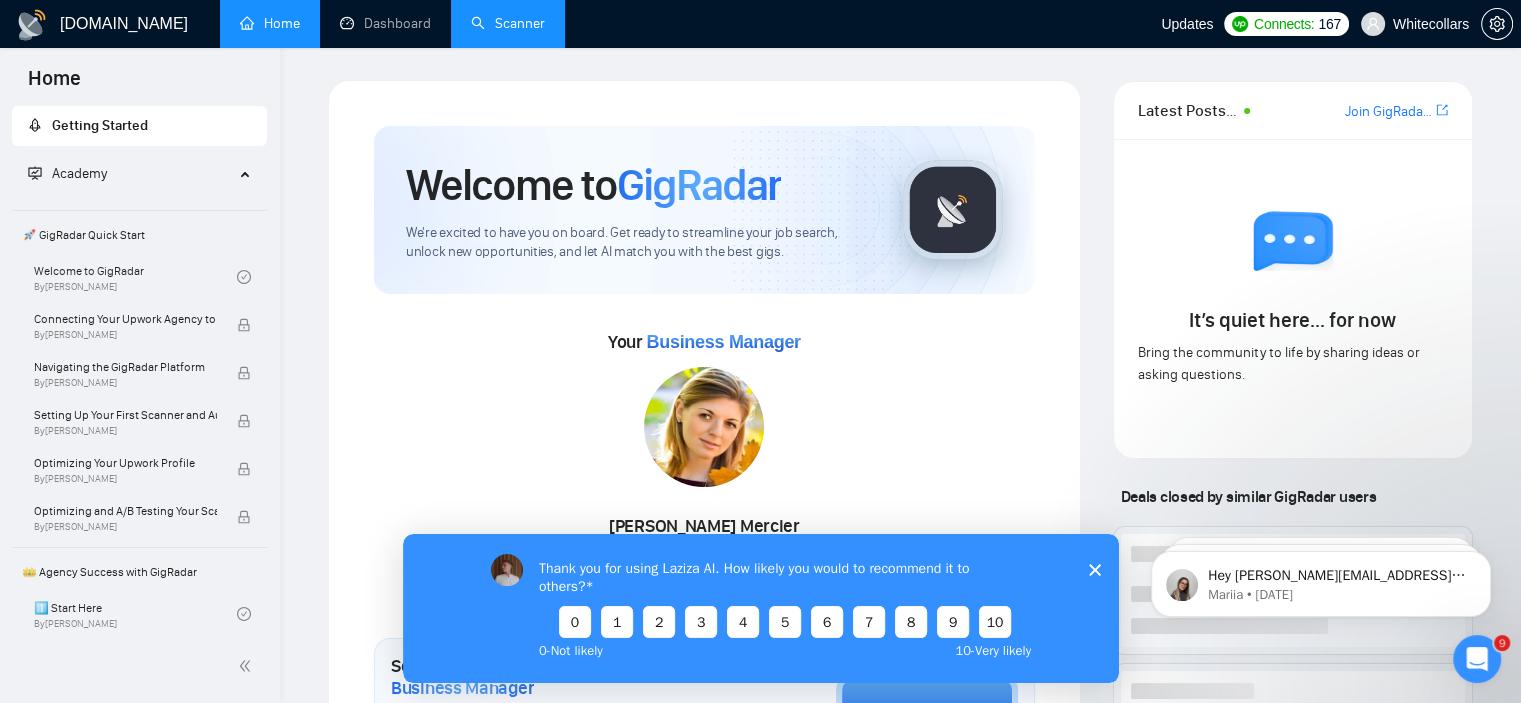 click on "Scanner" at bounding box center (508, 23) 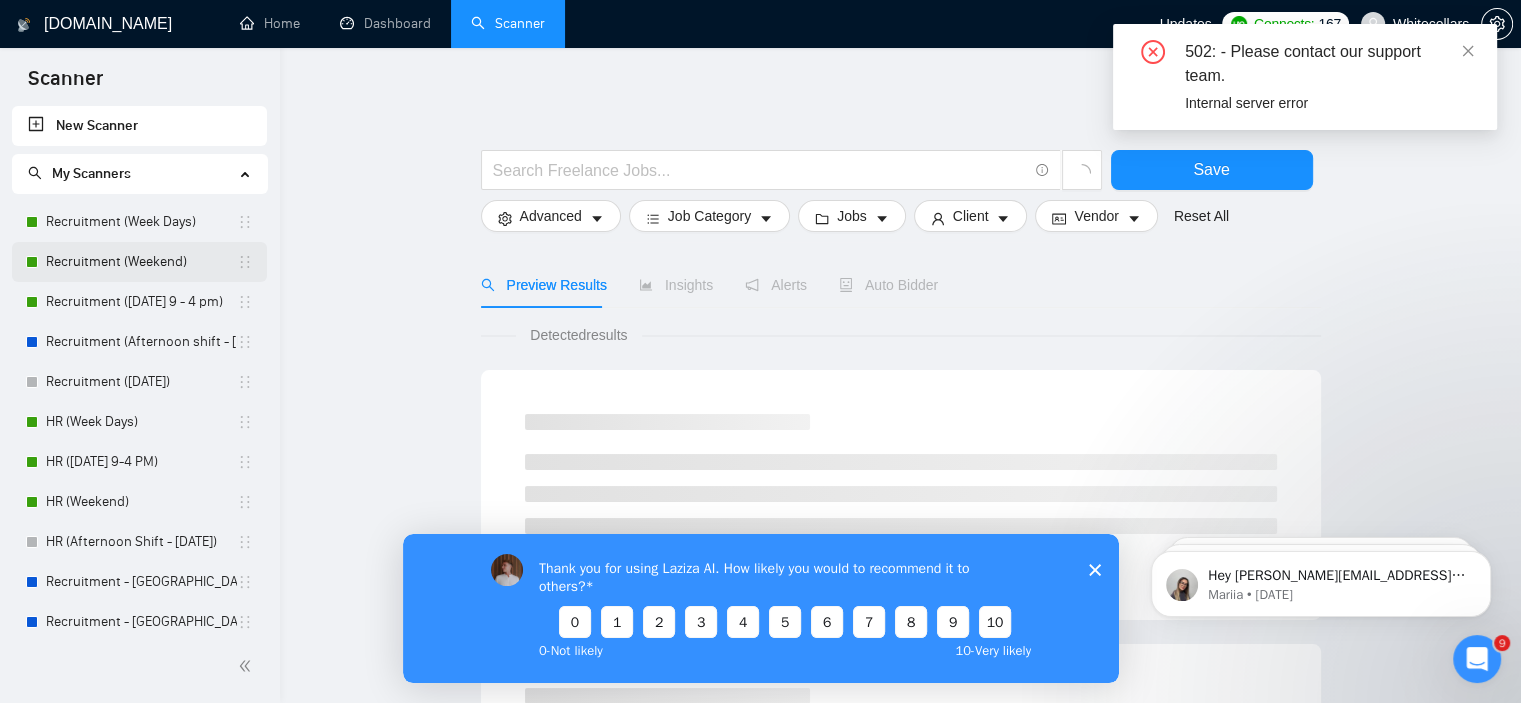 click on "Recruitment (Weekend)" at bounding box center (141, 262) 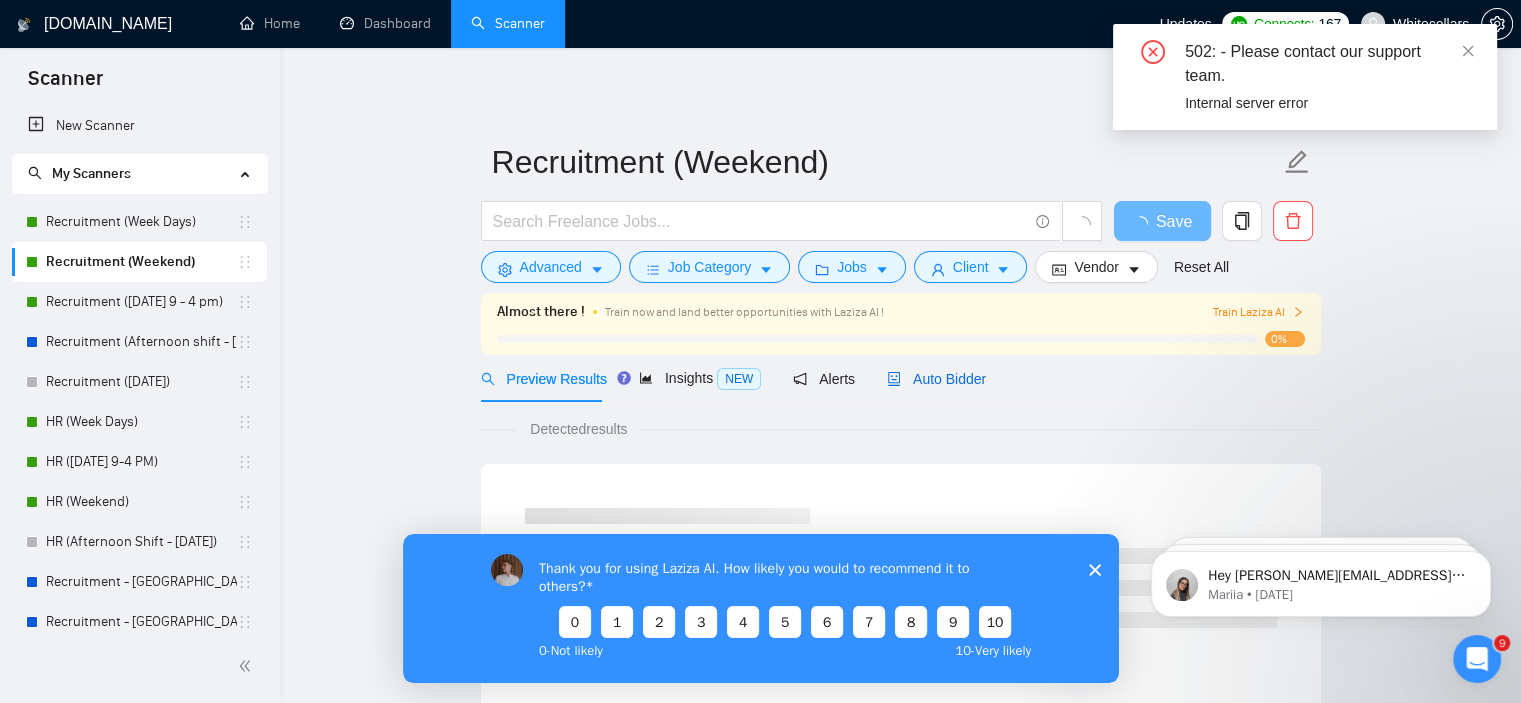 click on "Auto Bidder" at bounding box center (936, 379) 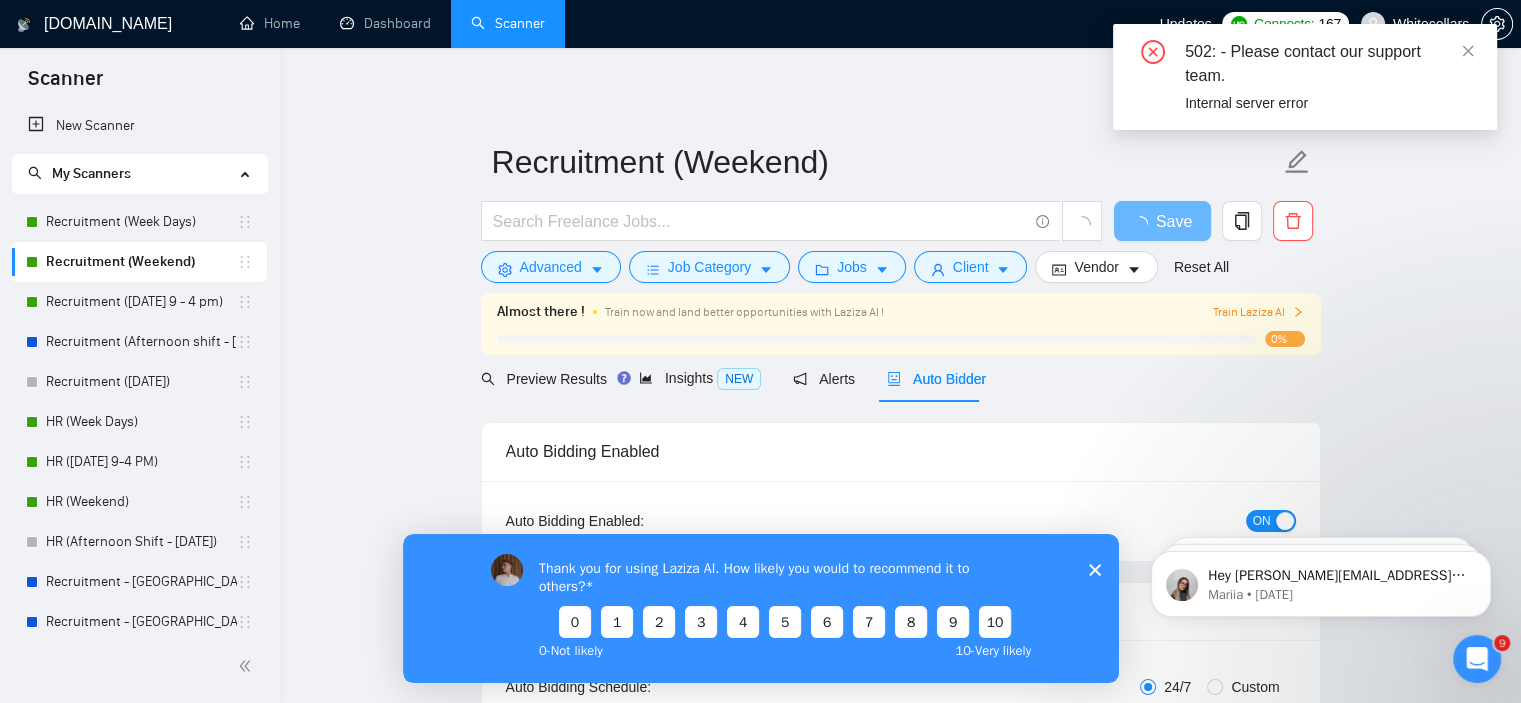 type 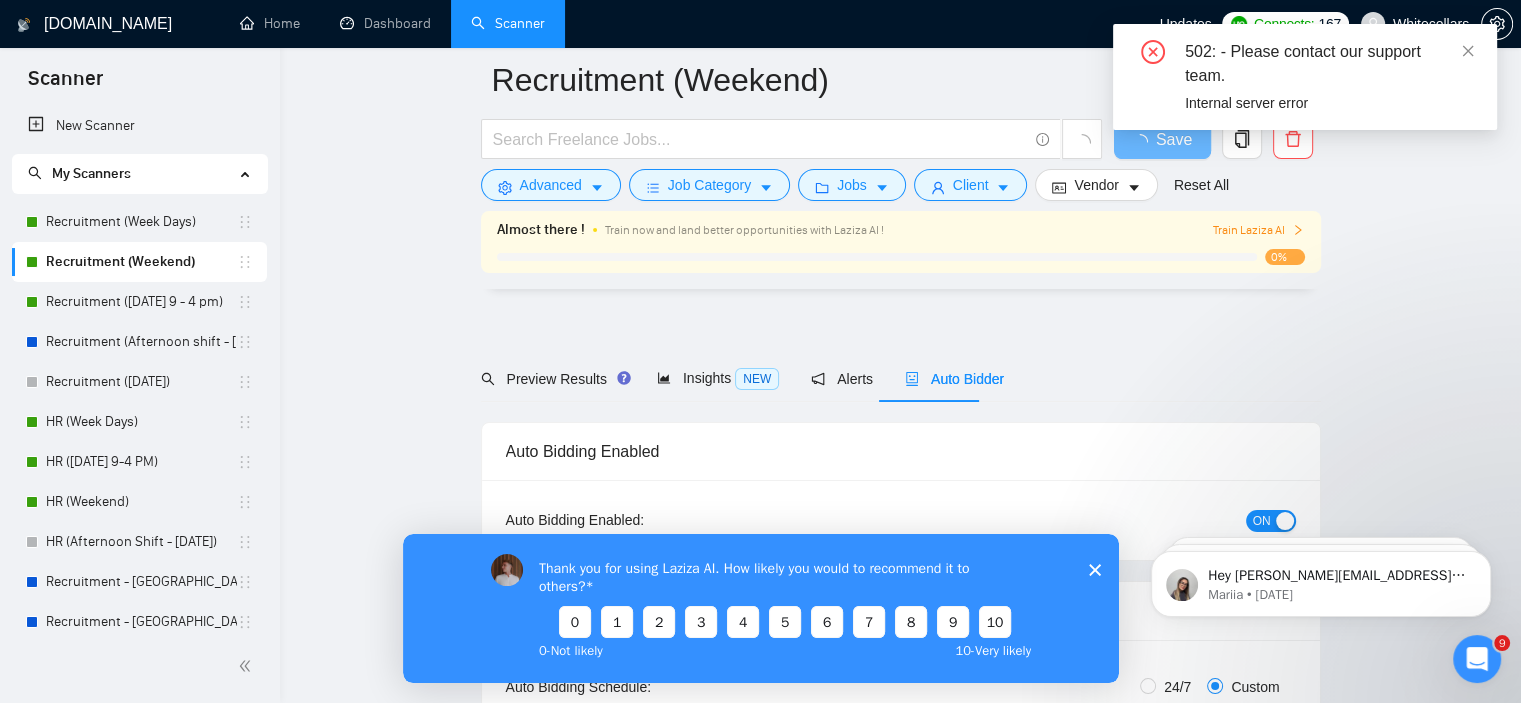 scroll, scrollTop: 419, scrollLeft: 0, axis: vertical 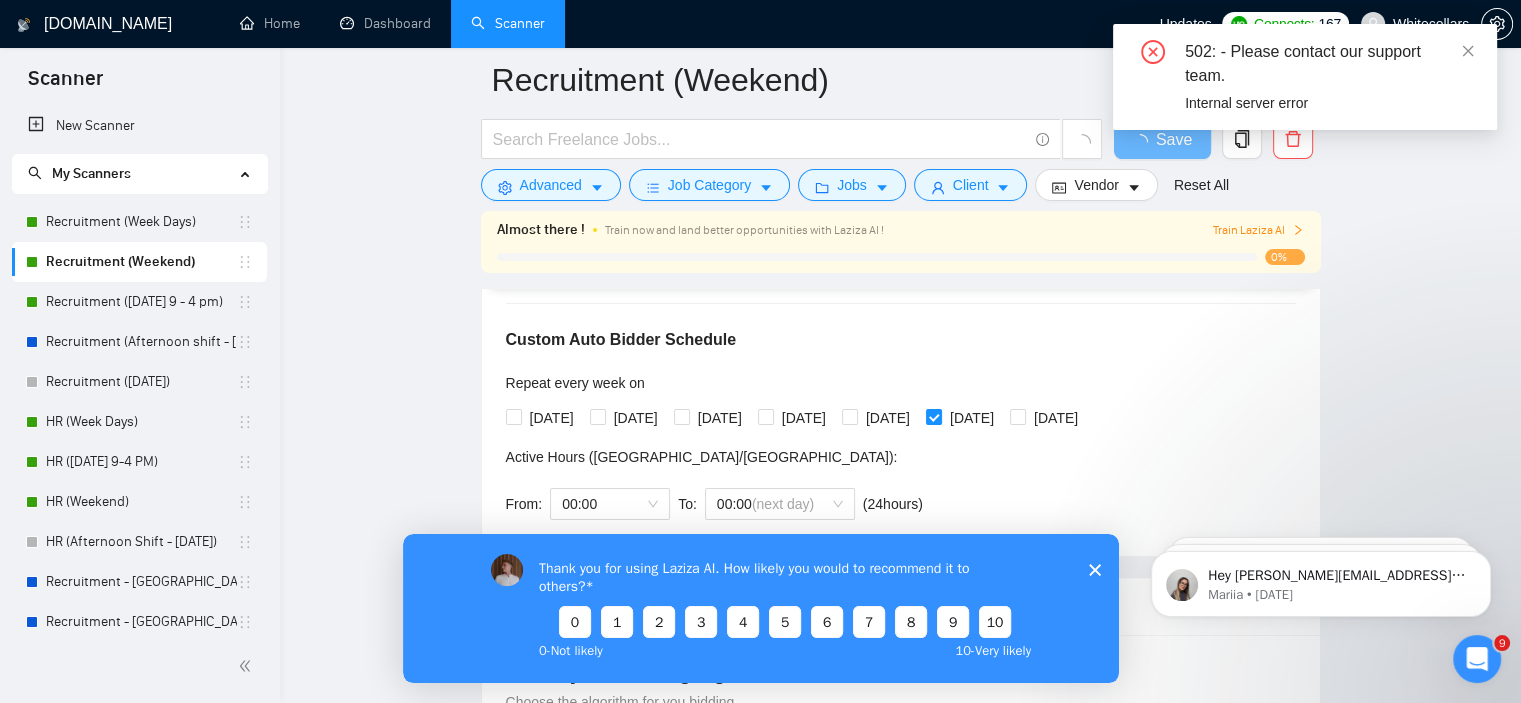 type 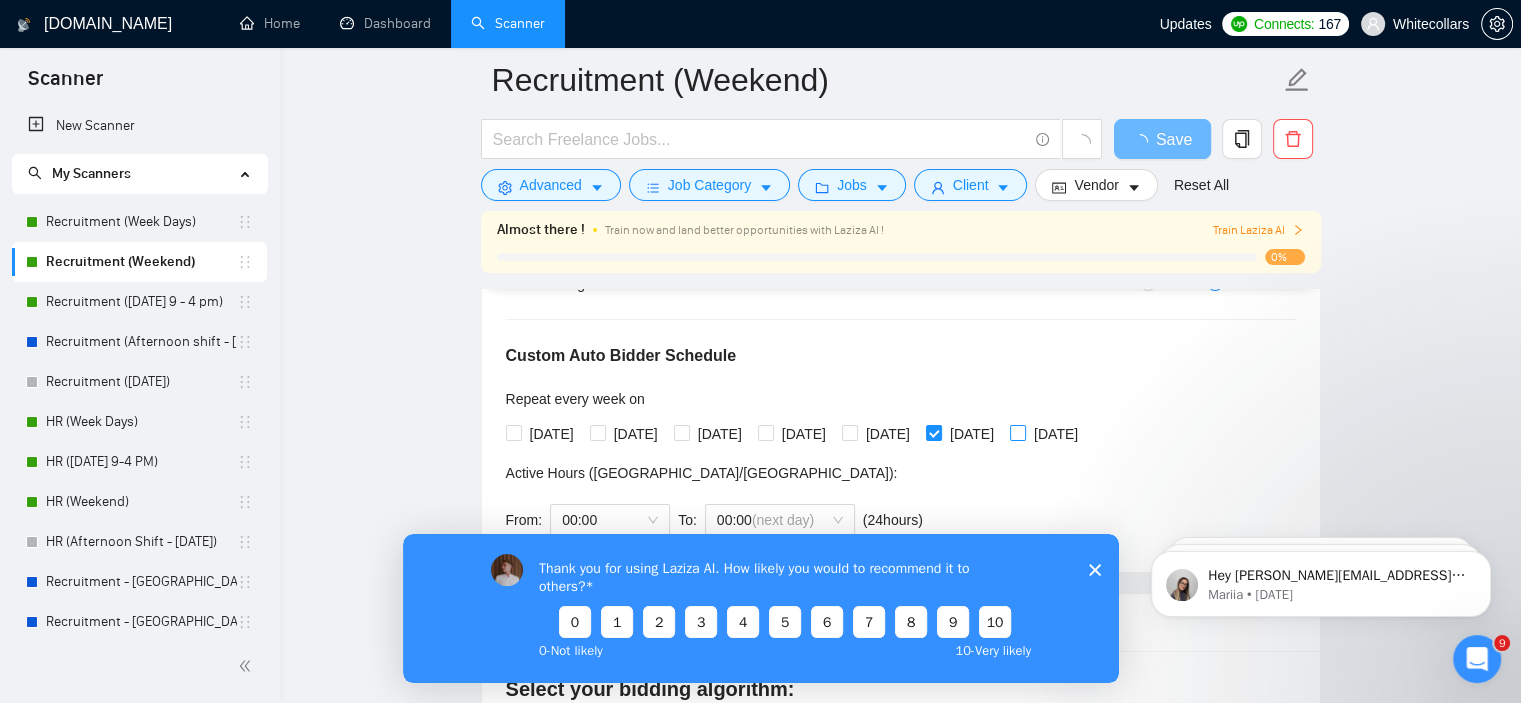 click on "[DATE]" at bounding box center [1056, 434] 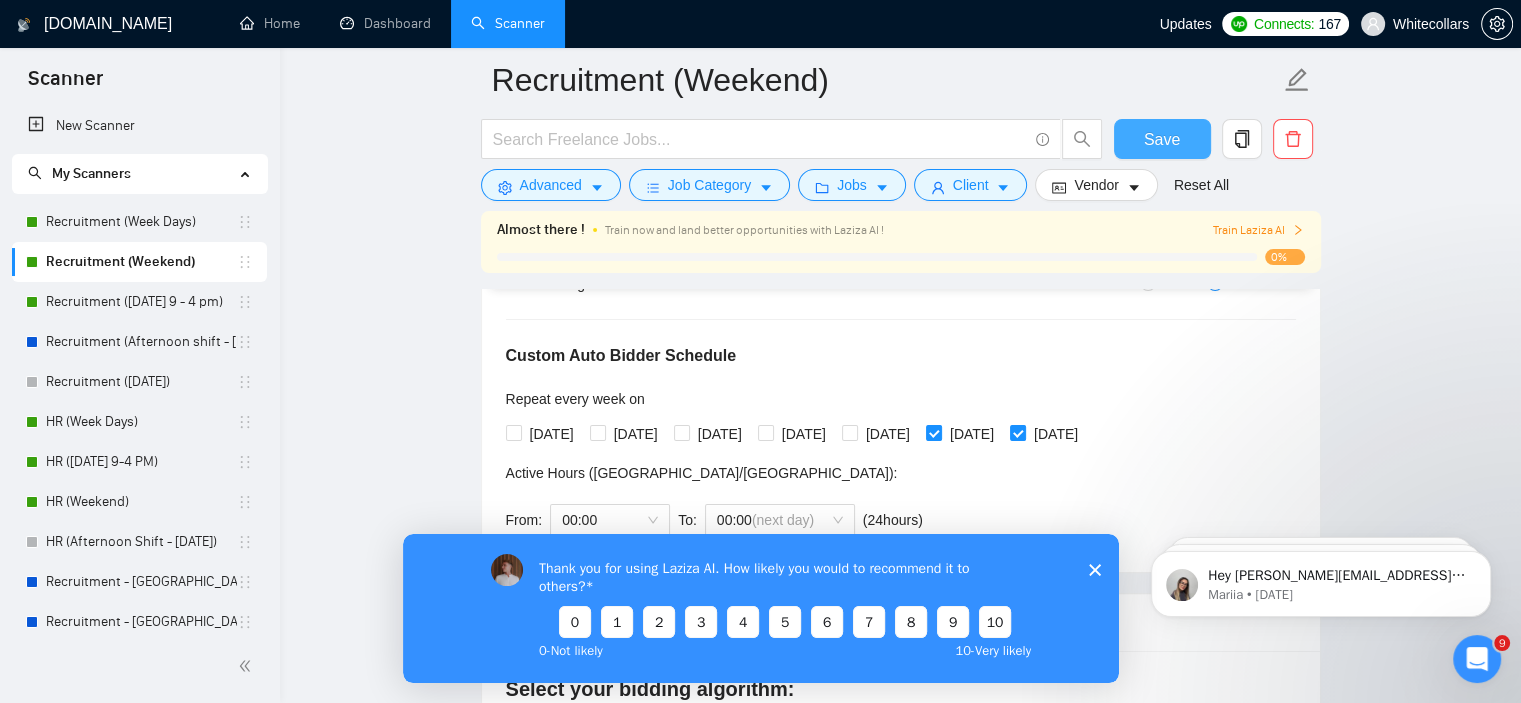 click on "Save" at bounding box center [1162, 139] 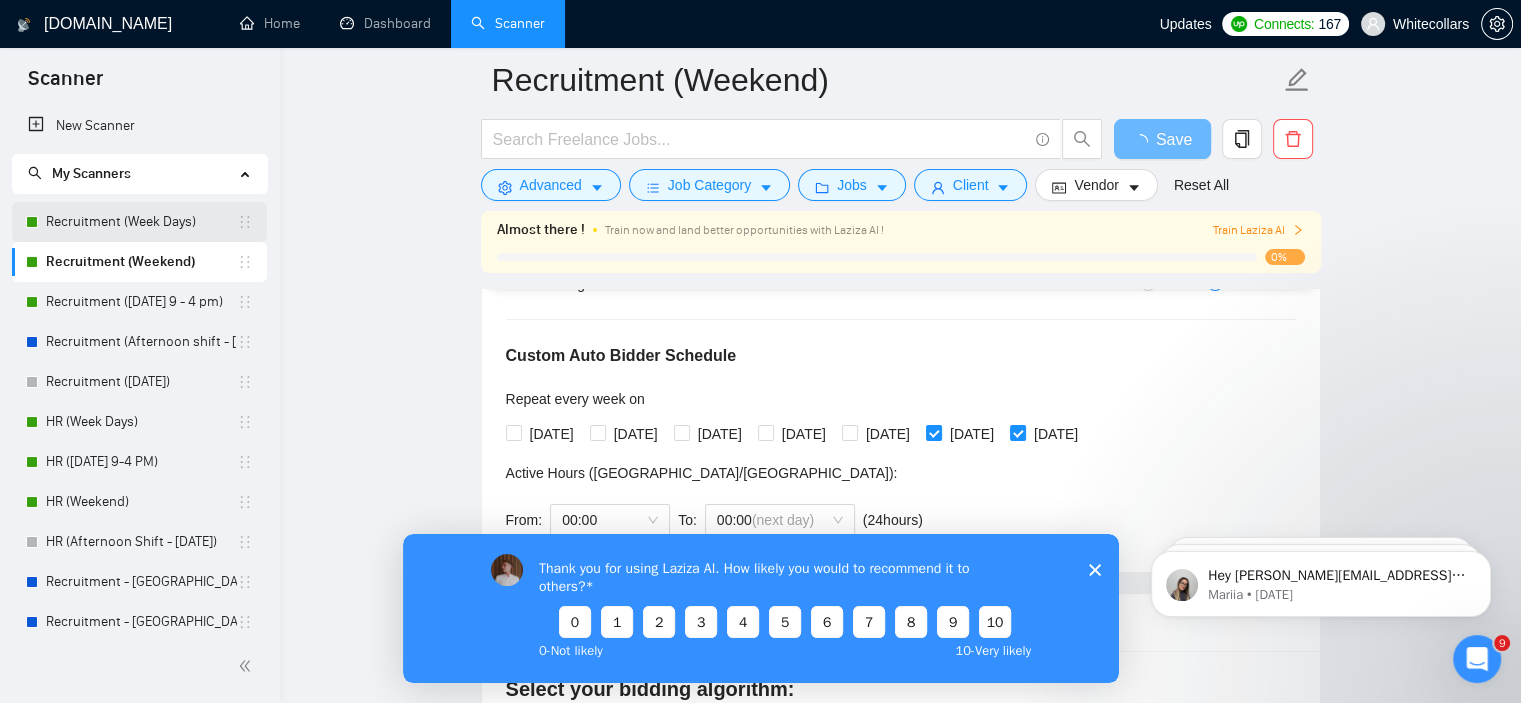 drag, startPoint x: 263, startPoint y: 237, endPoint x: 236, endPoint y: 227, distance: 28.79236 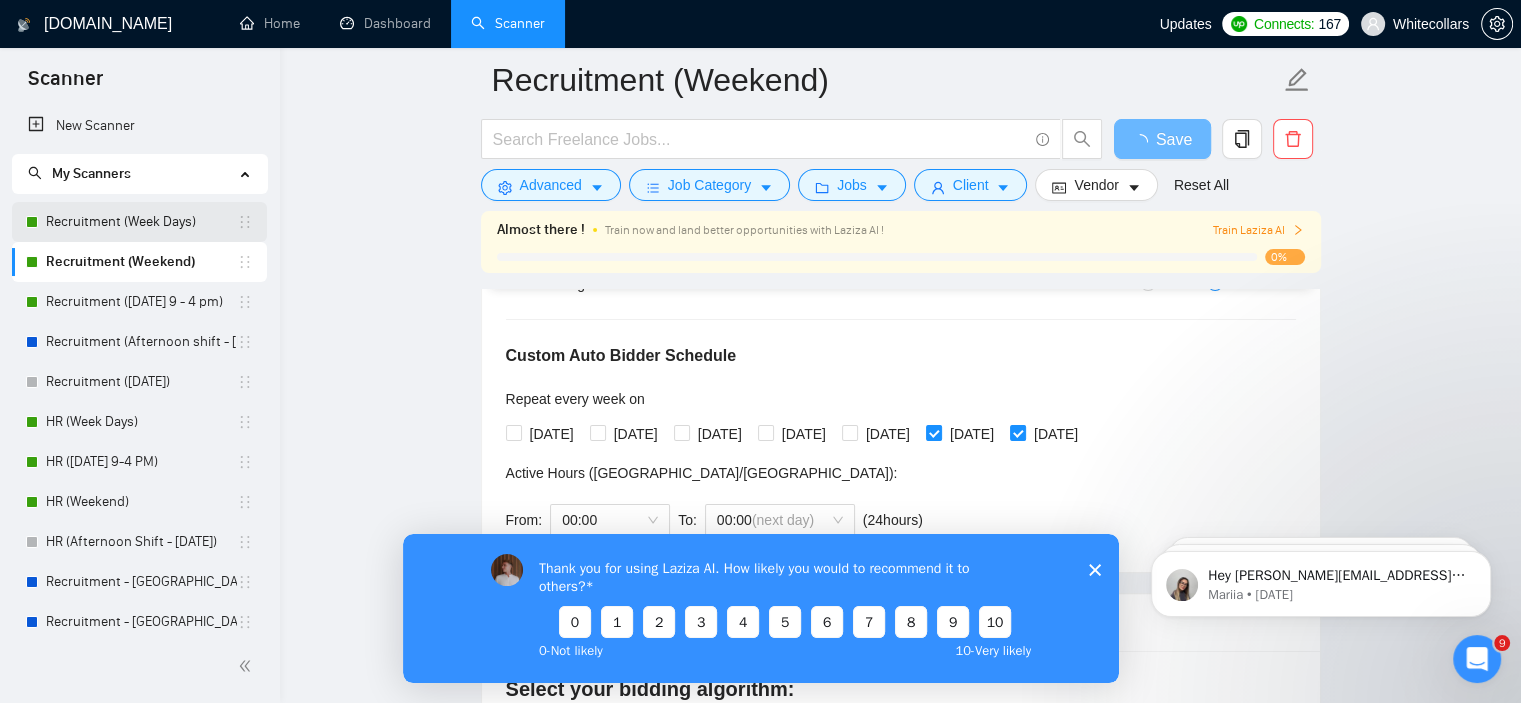 click on "Recruitment (Week Days)" at bounding box center (141, 222) 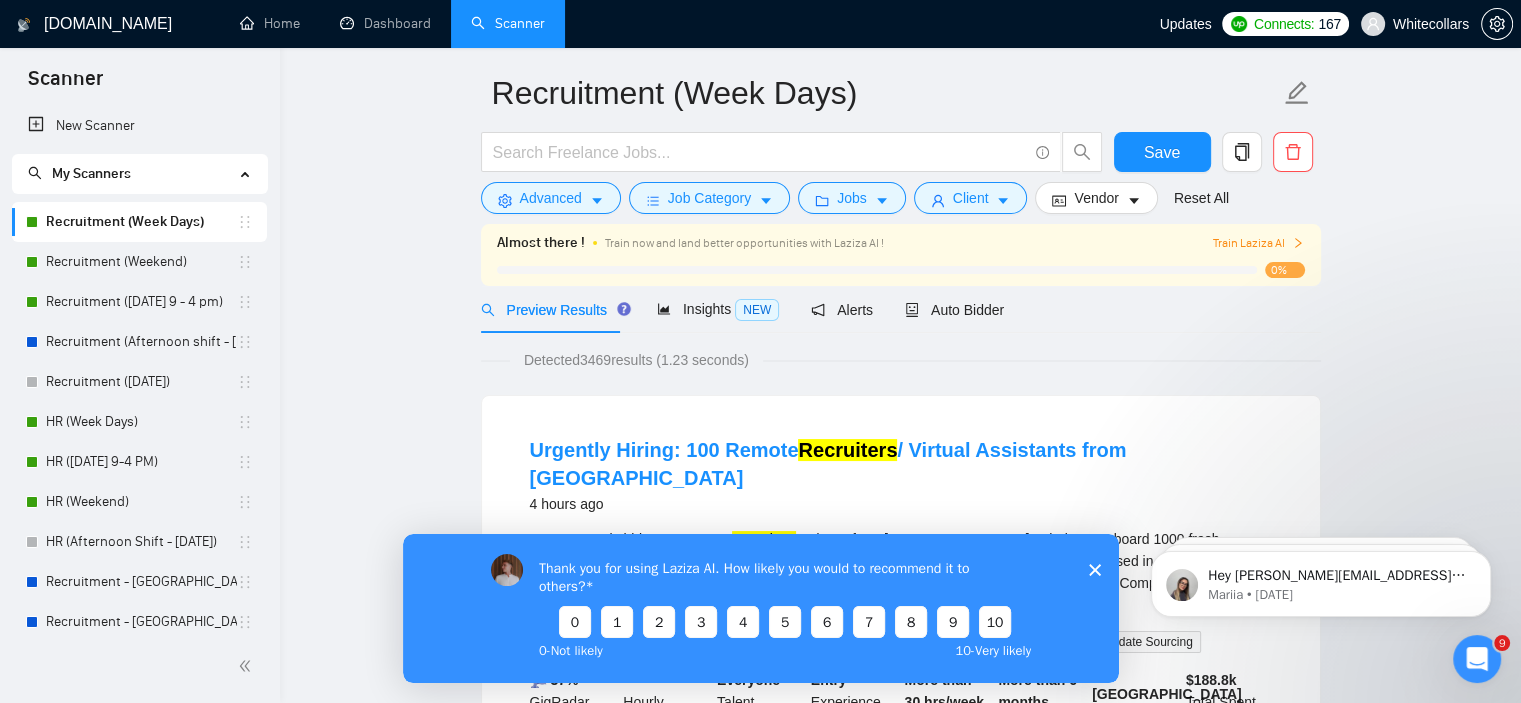 scroll, scrollTop: 0, scrollLeft: 0, axis: both 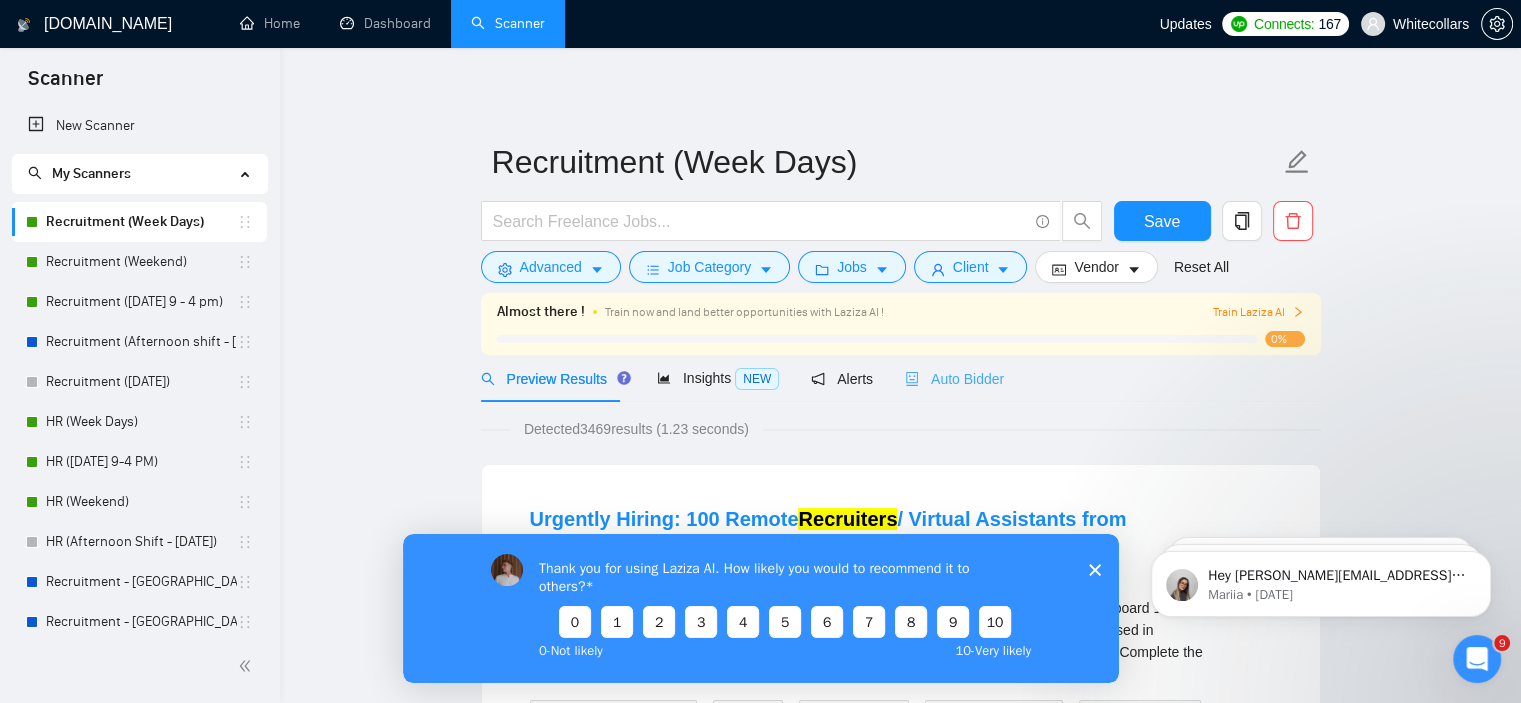 click on "Auto Bidder" at bounding box center [954, 378] 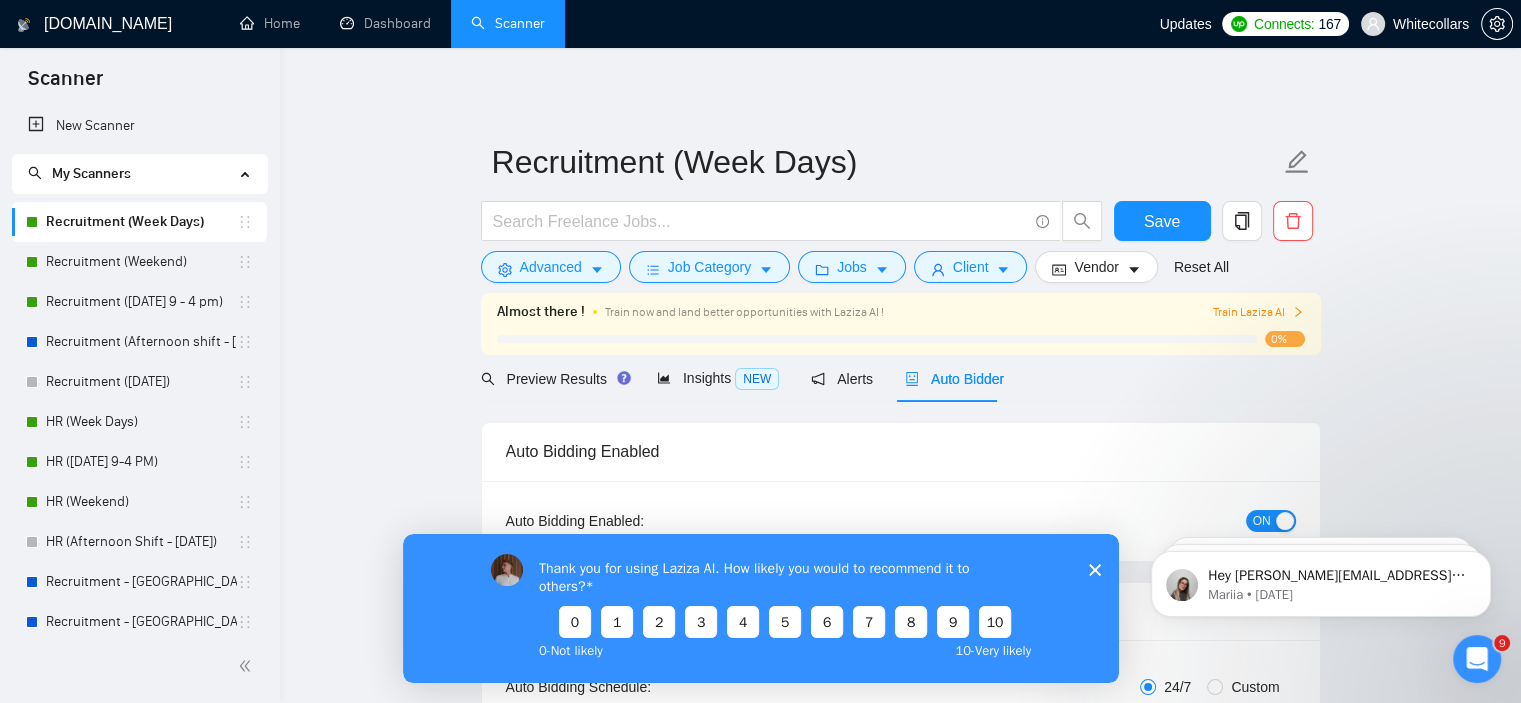 type 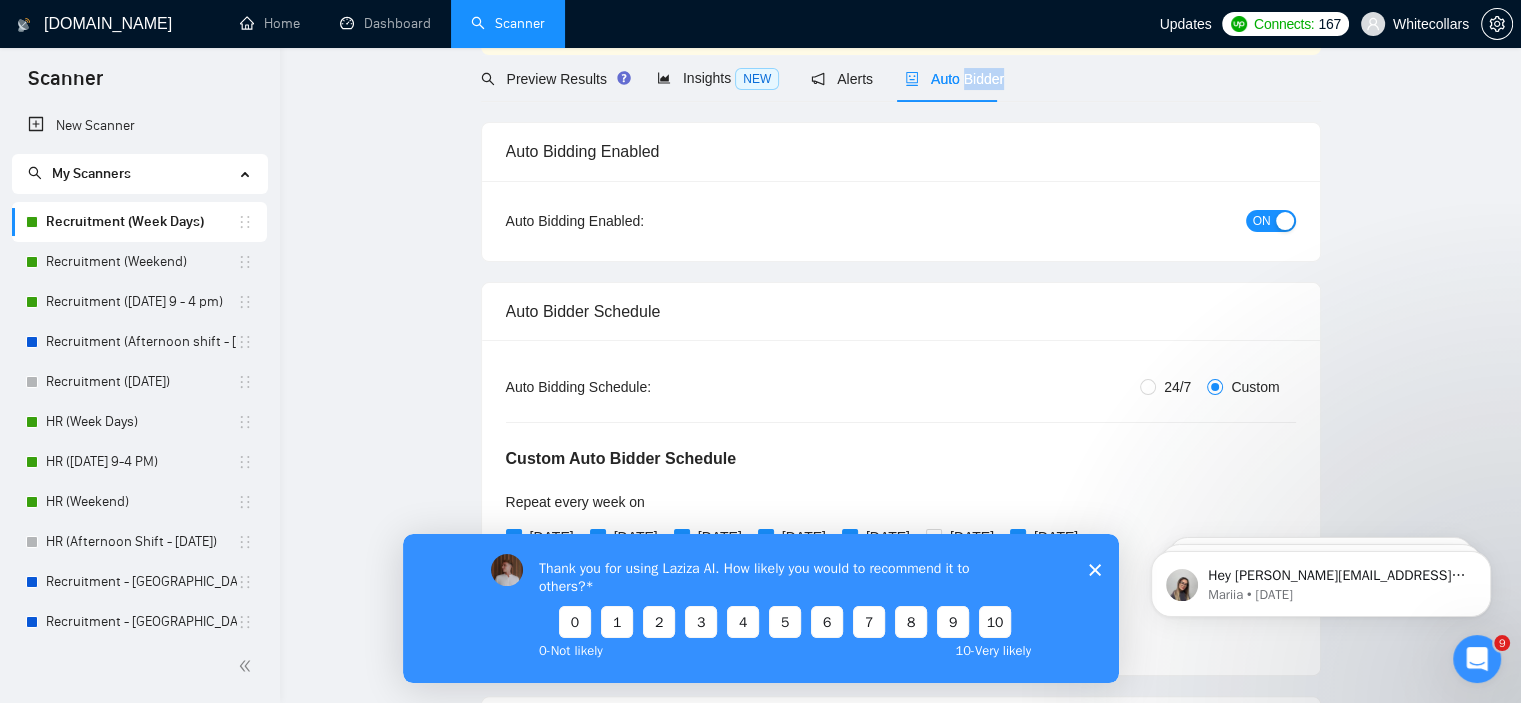 type 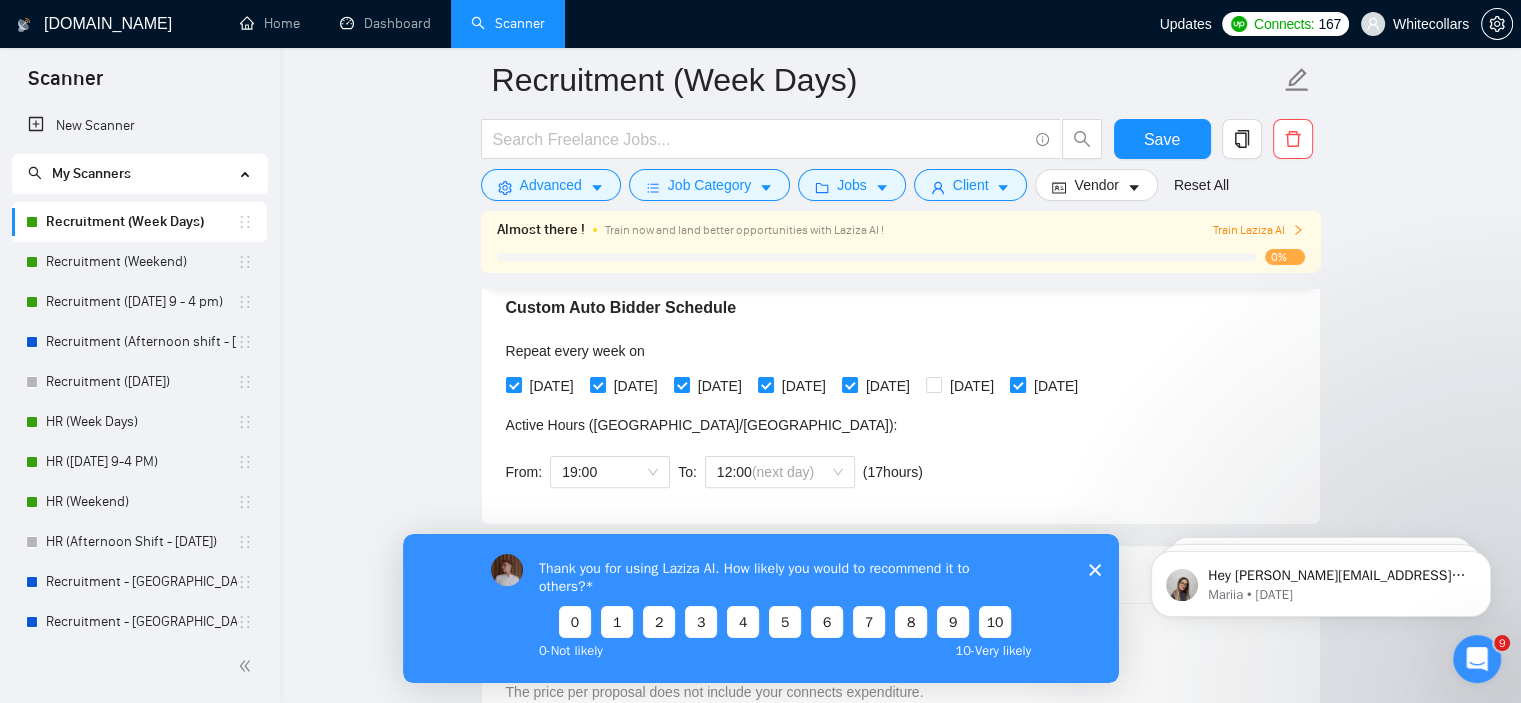 scroll, scrollTop: 474, scrollLeft: 0, axis: vertical 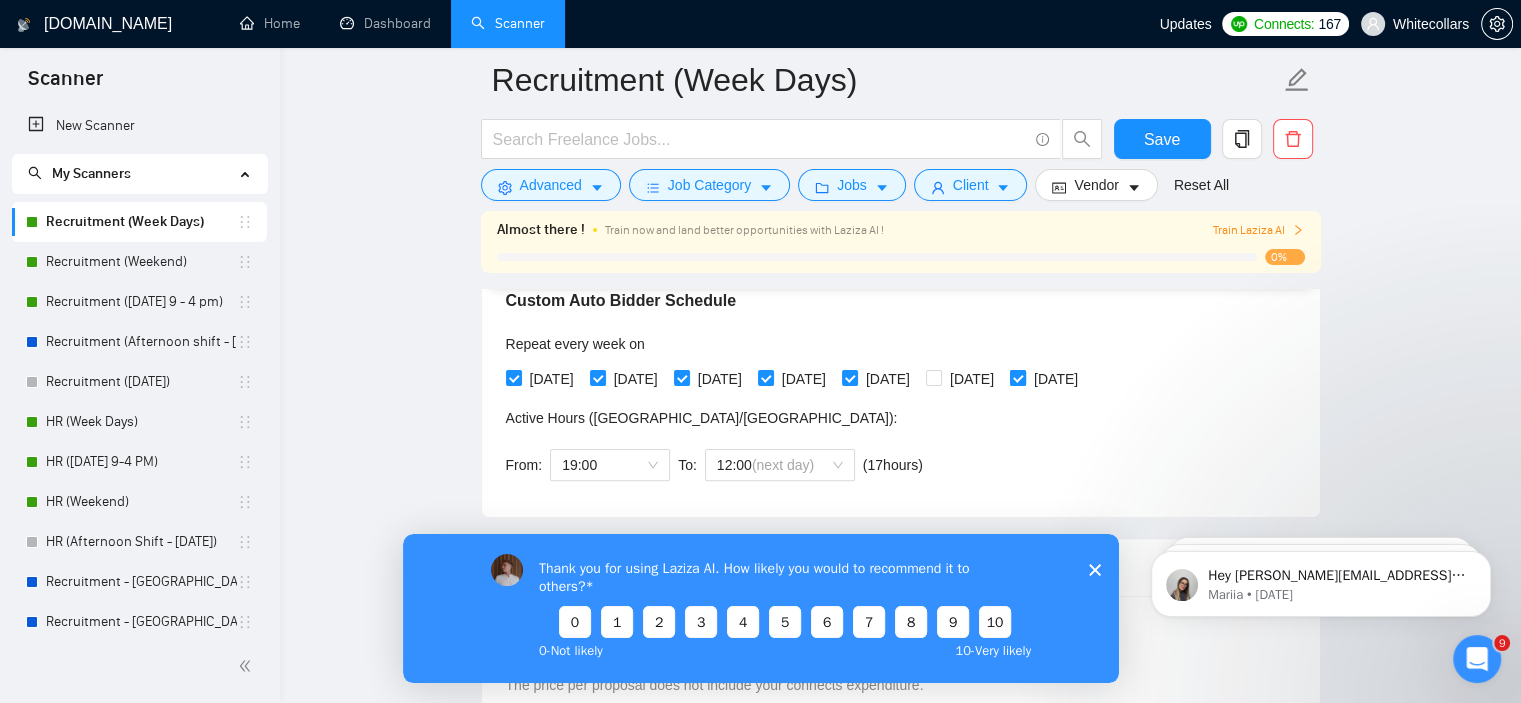 click on "[DATE]" at bounding box center [1056, 379] 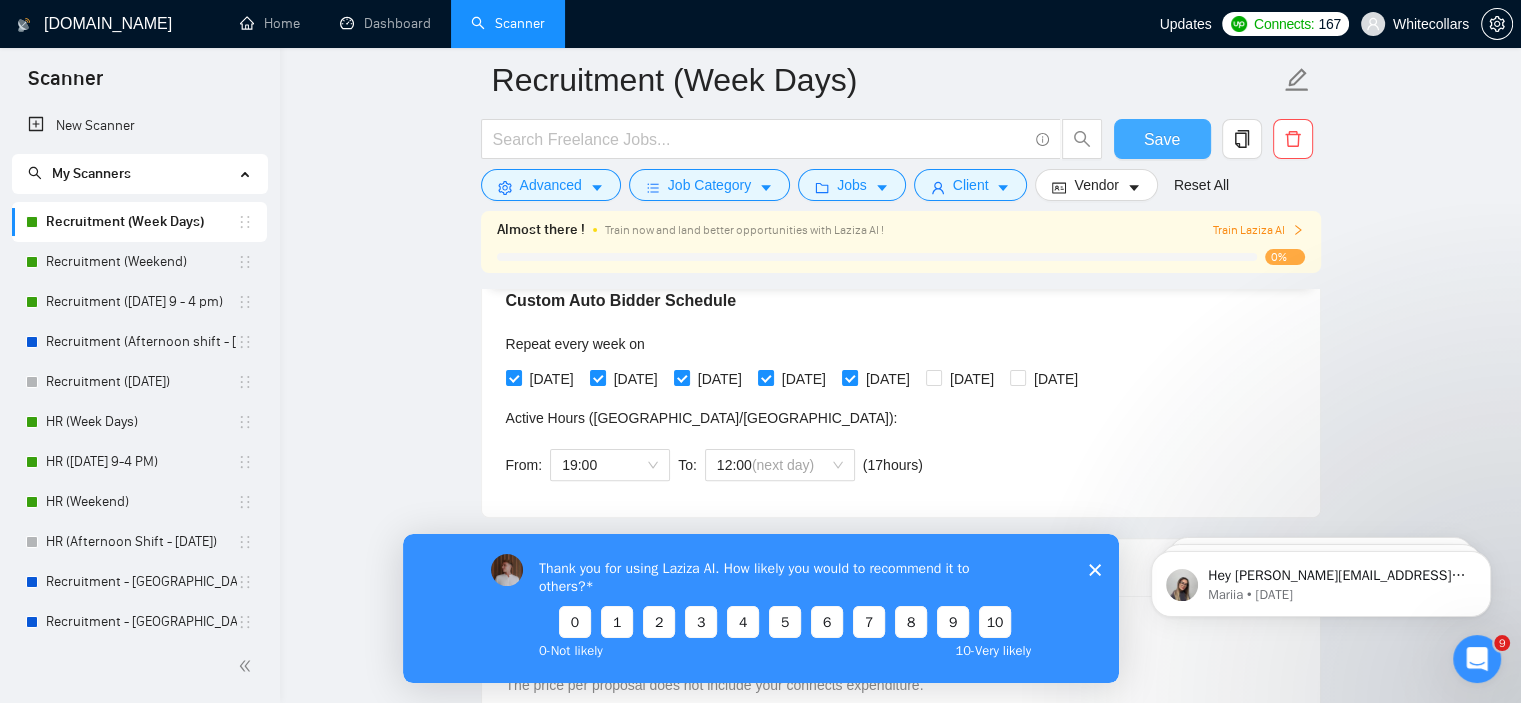 click on "Save" at bounding box center (1162, 139) 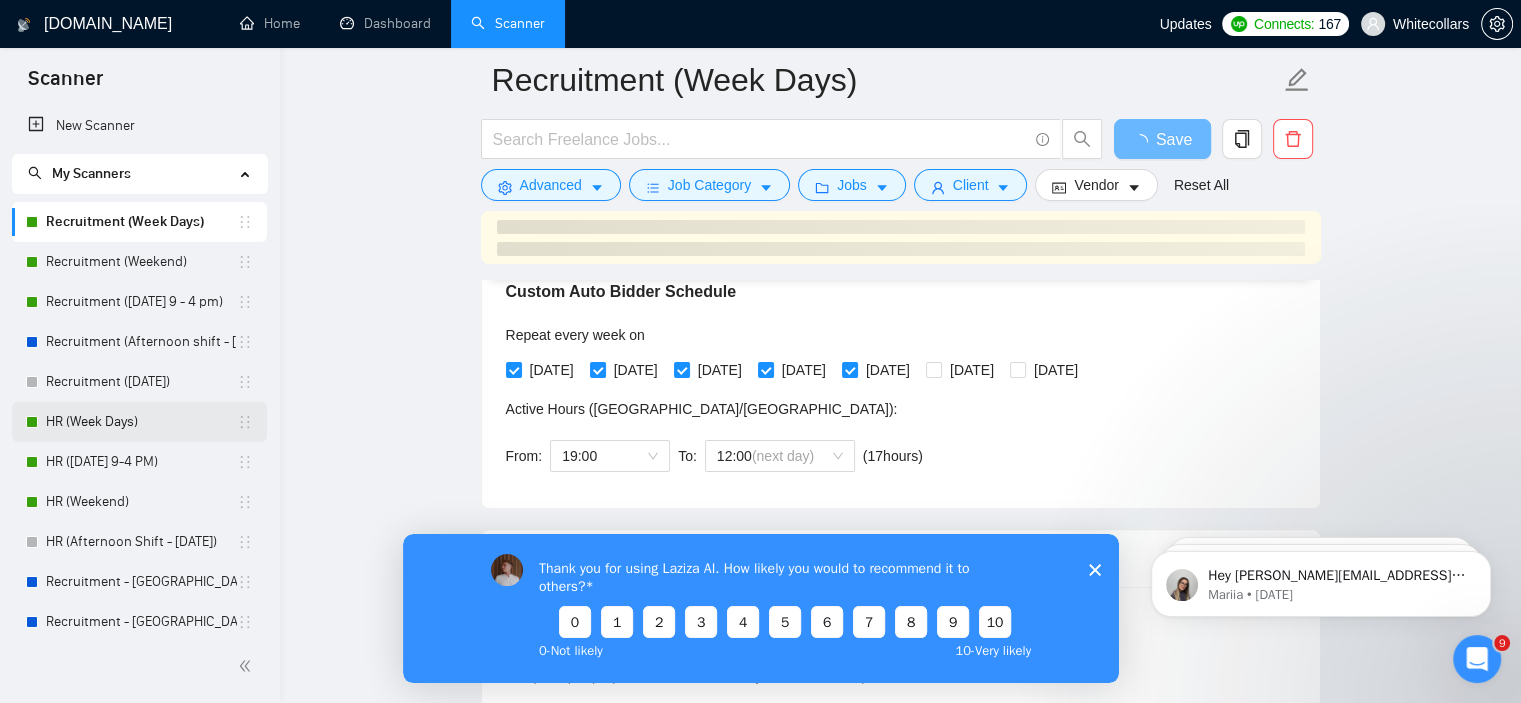 click on "HR (Week Days)" at bounding box center (141, 422) 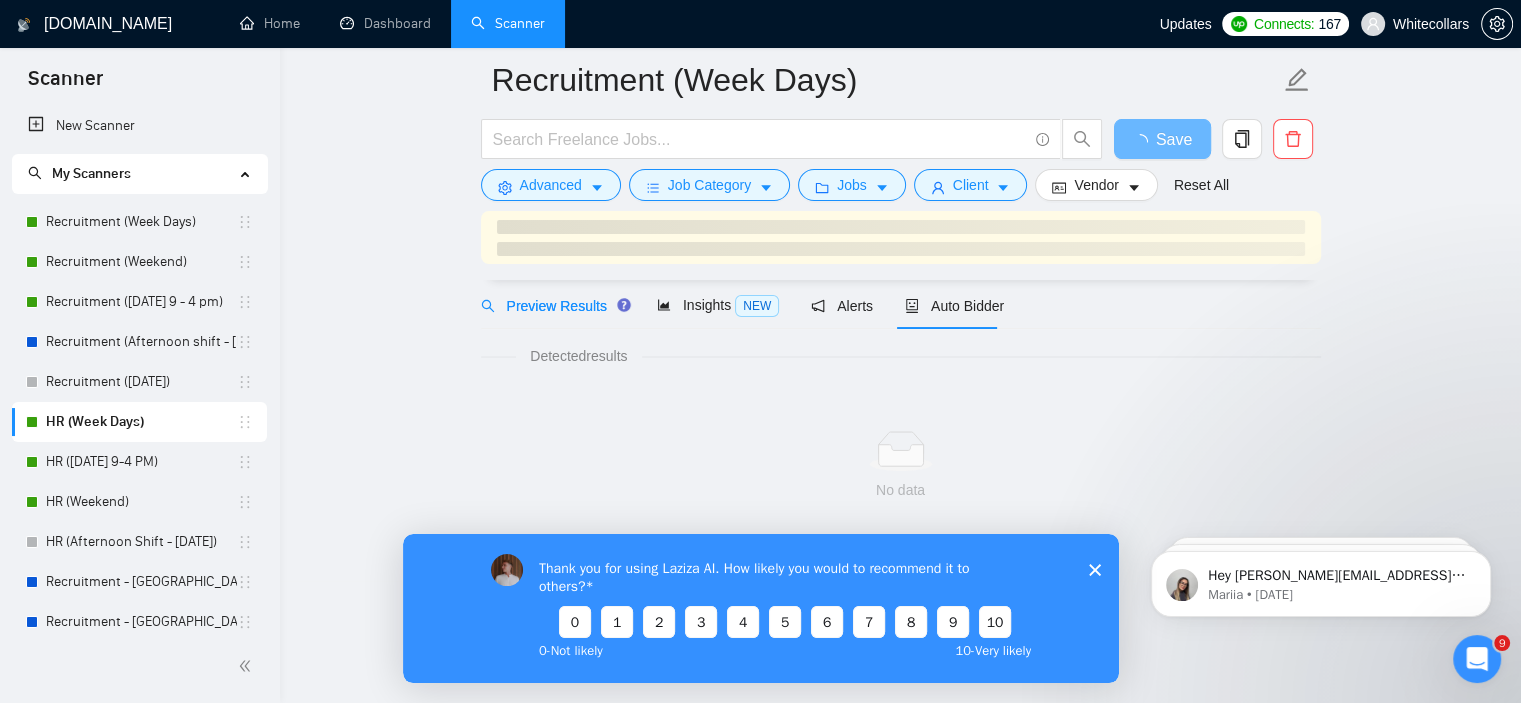 scroll, scrollTop: 80, scrollLeft: 0, axis: vertical 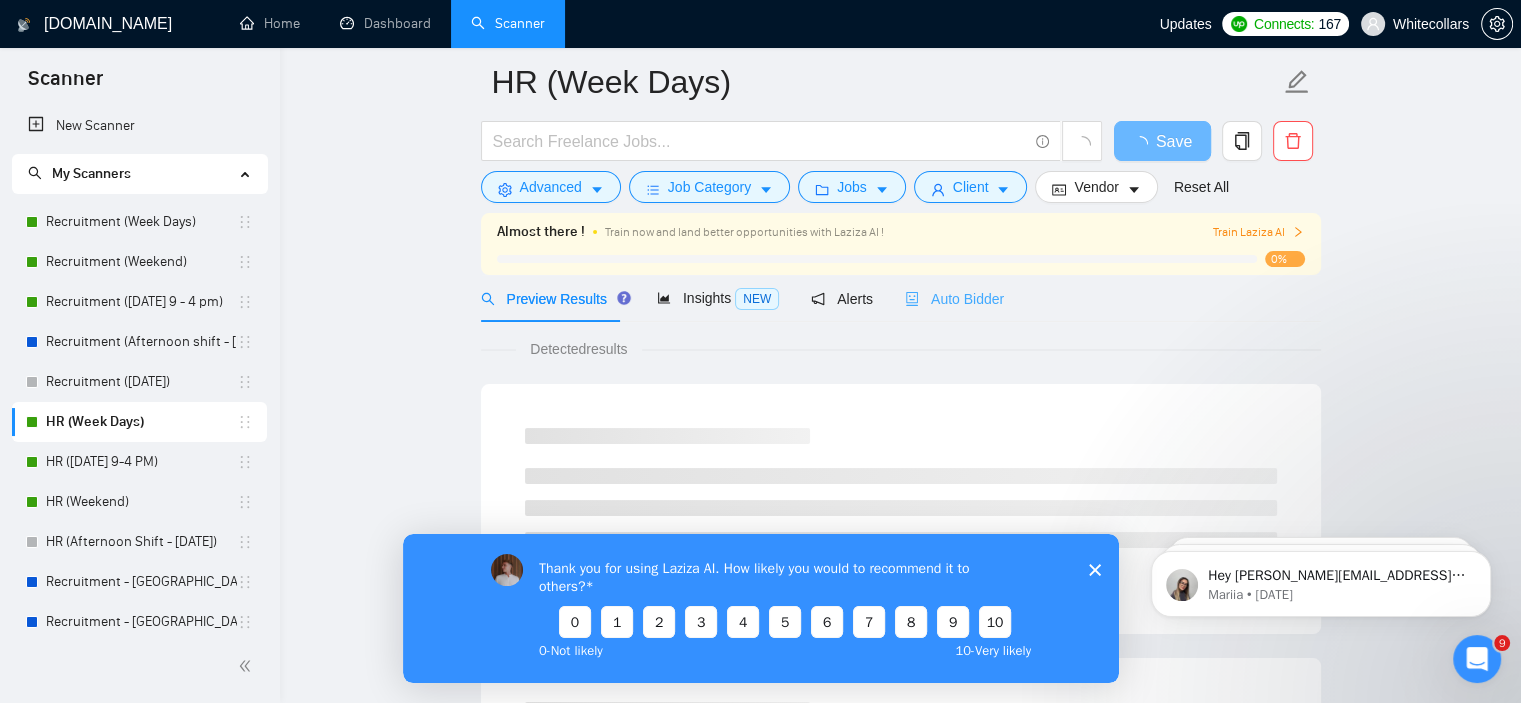 click on "Auto Bidder" at bounding box center [954, 298] 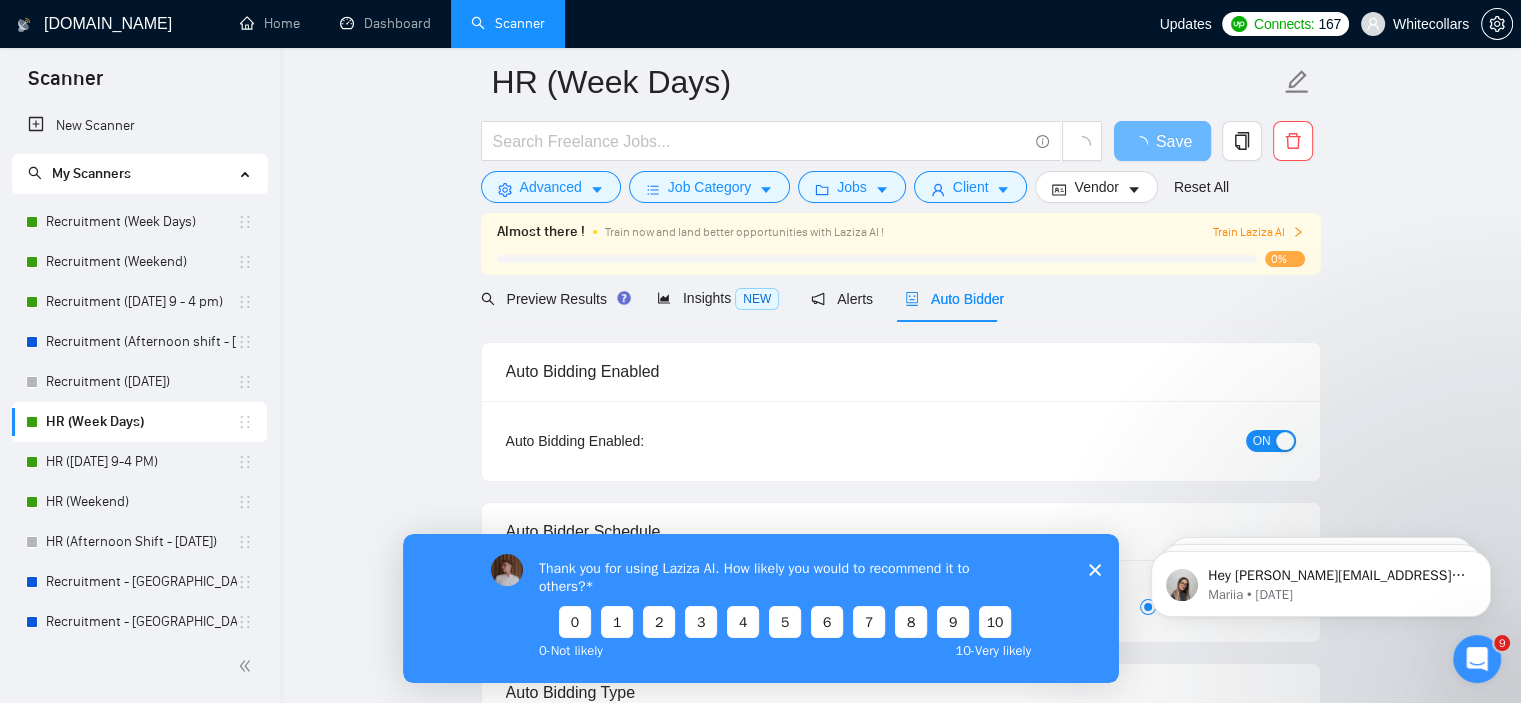 type 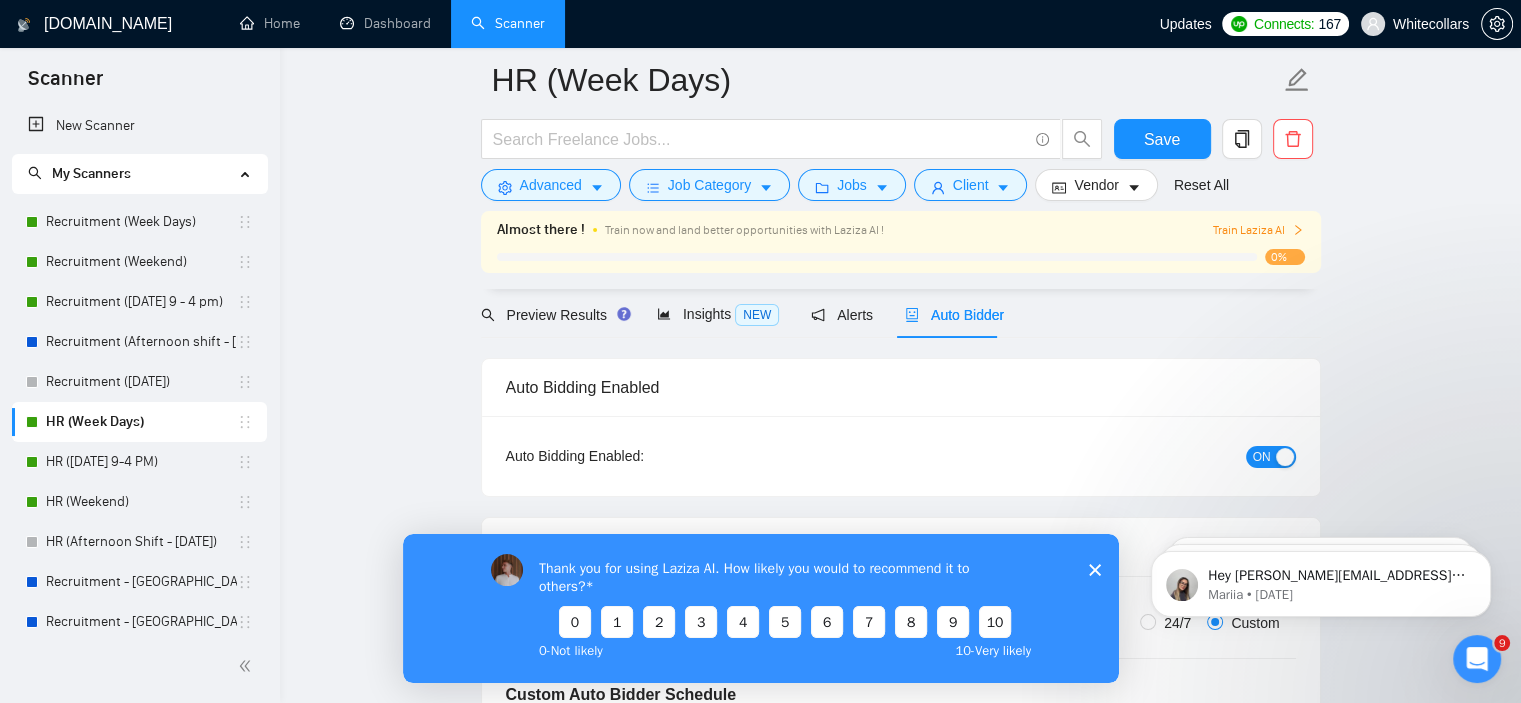 scroll, scrollTop: 519, scrollLeft: 0, axis: vertical 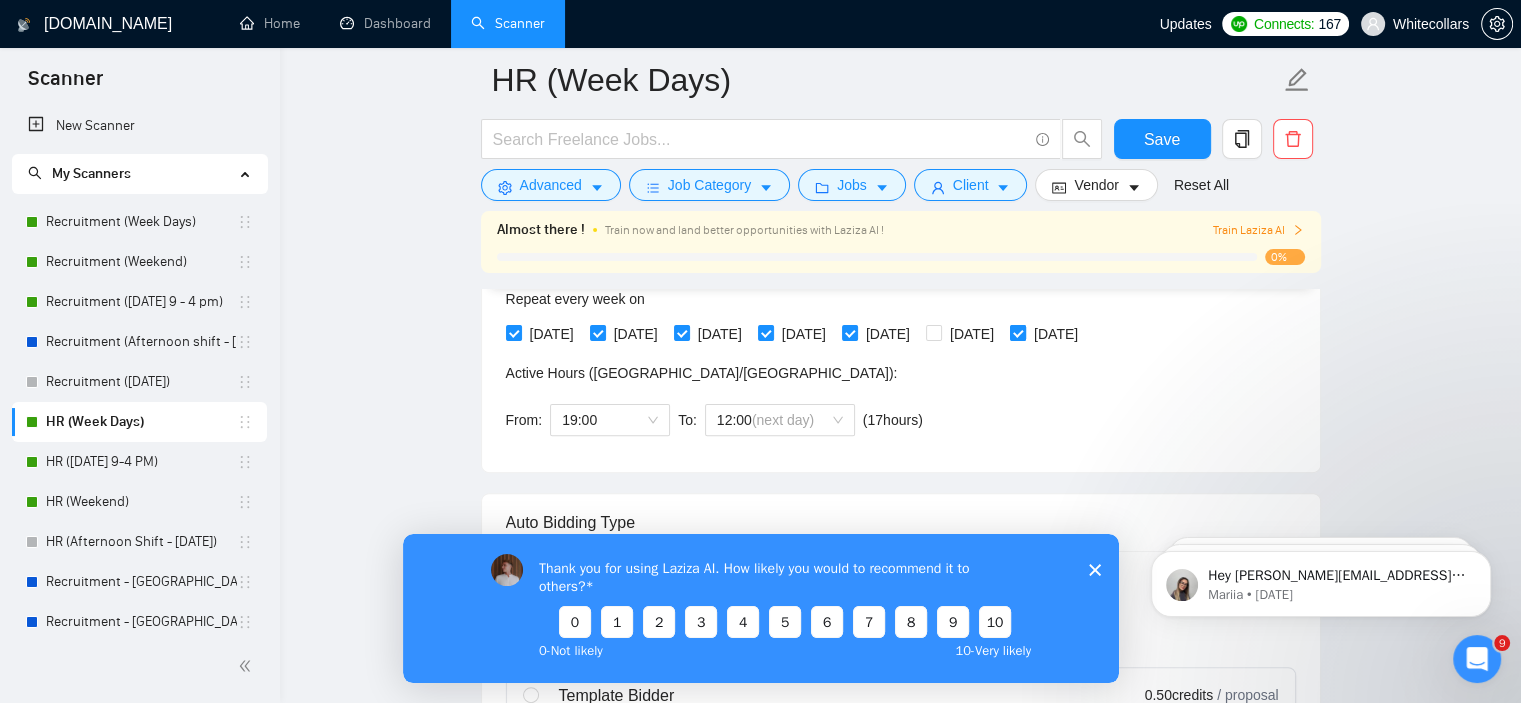 type 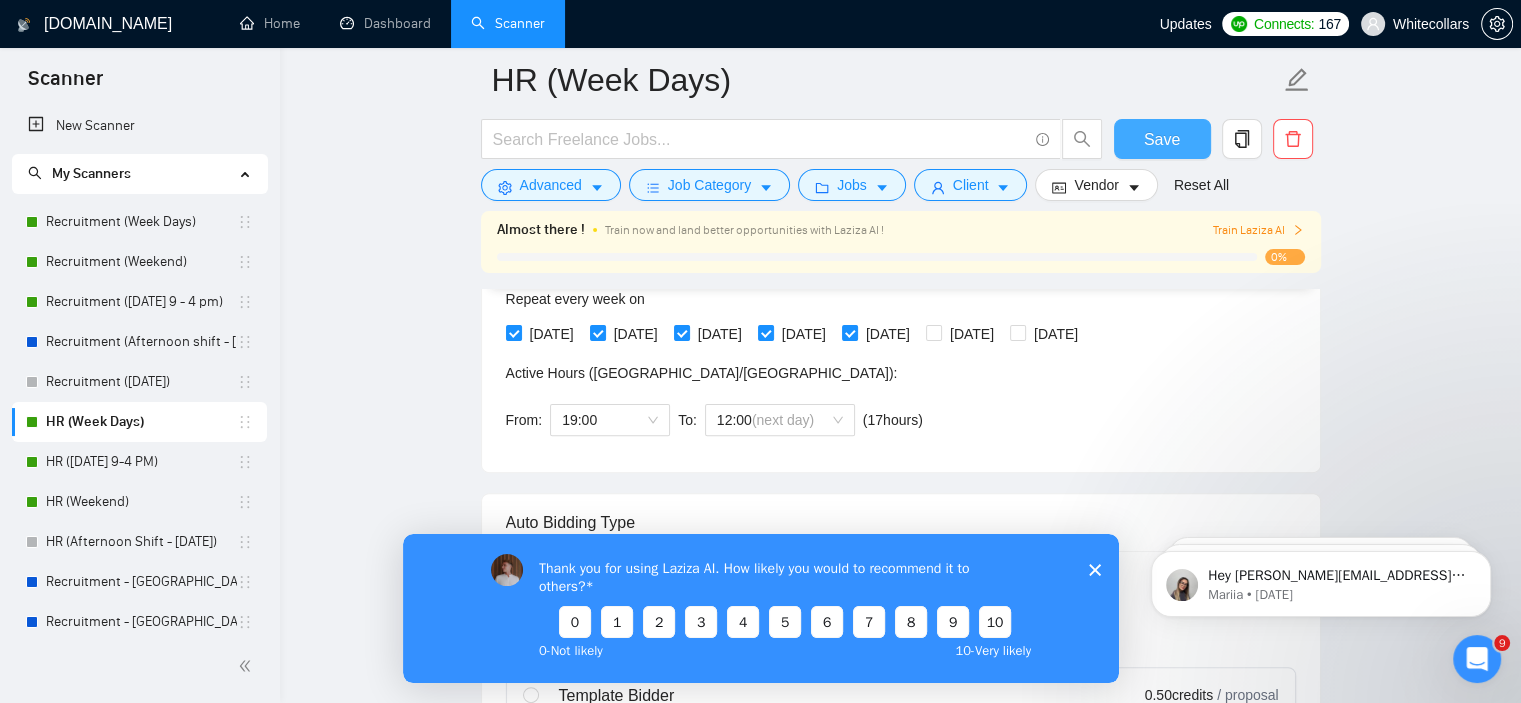 click on "Save" at bounding box center [1162, 139] 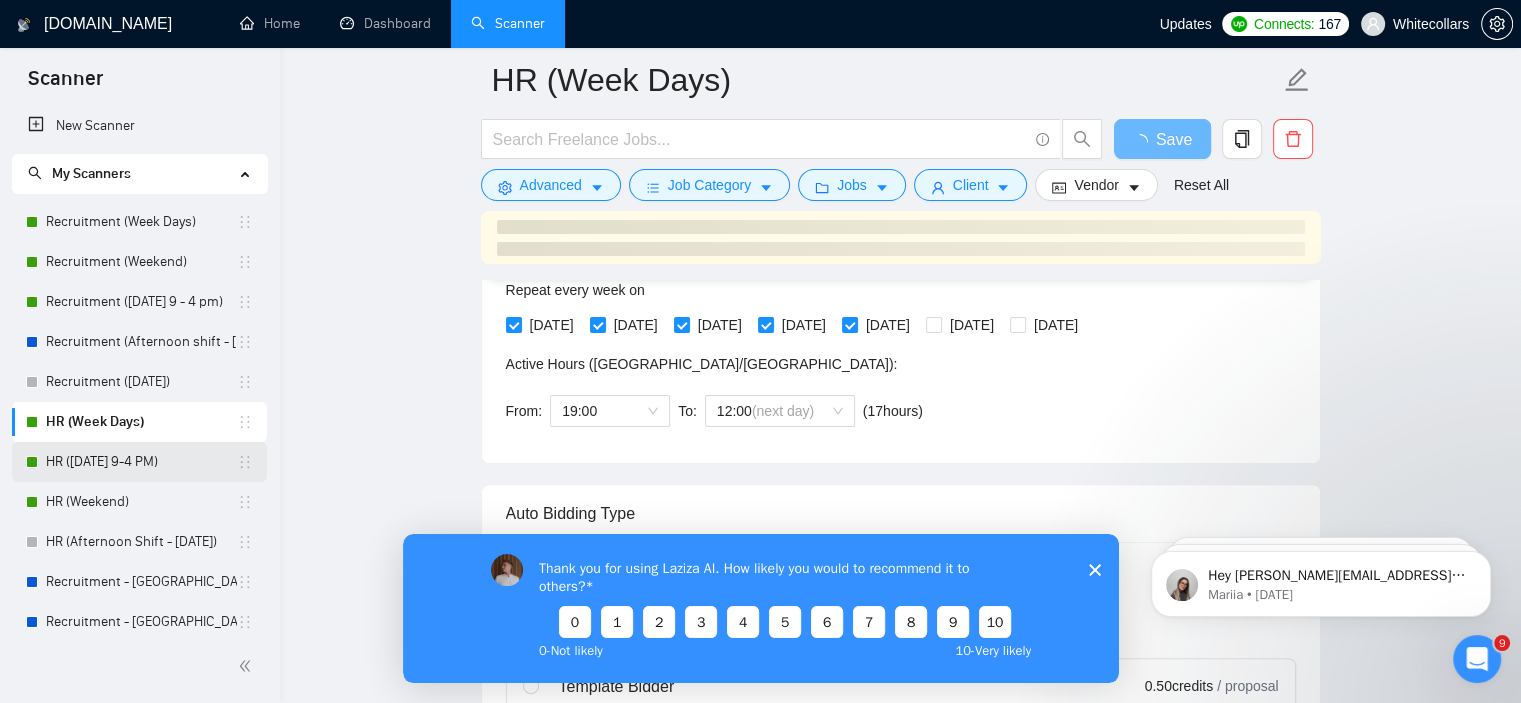 click on "HR ([DATE] 9-4 PM)" at bounding box center (141, 462) 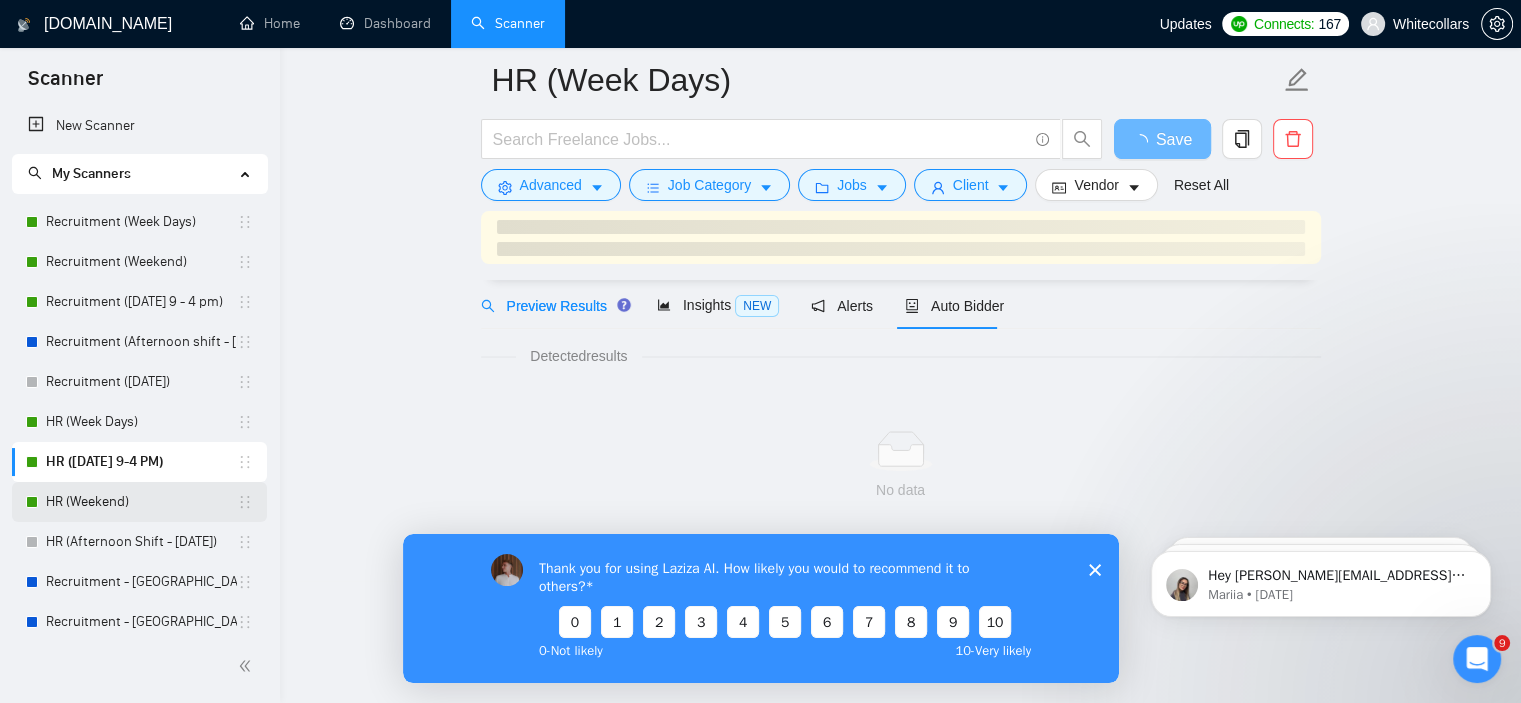 scroll, scrollTop: 80, scrollLeft: 0, axis: vertical 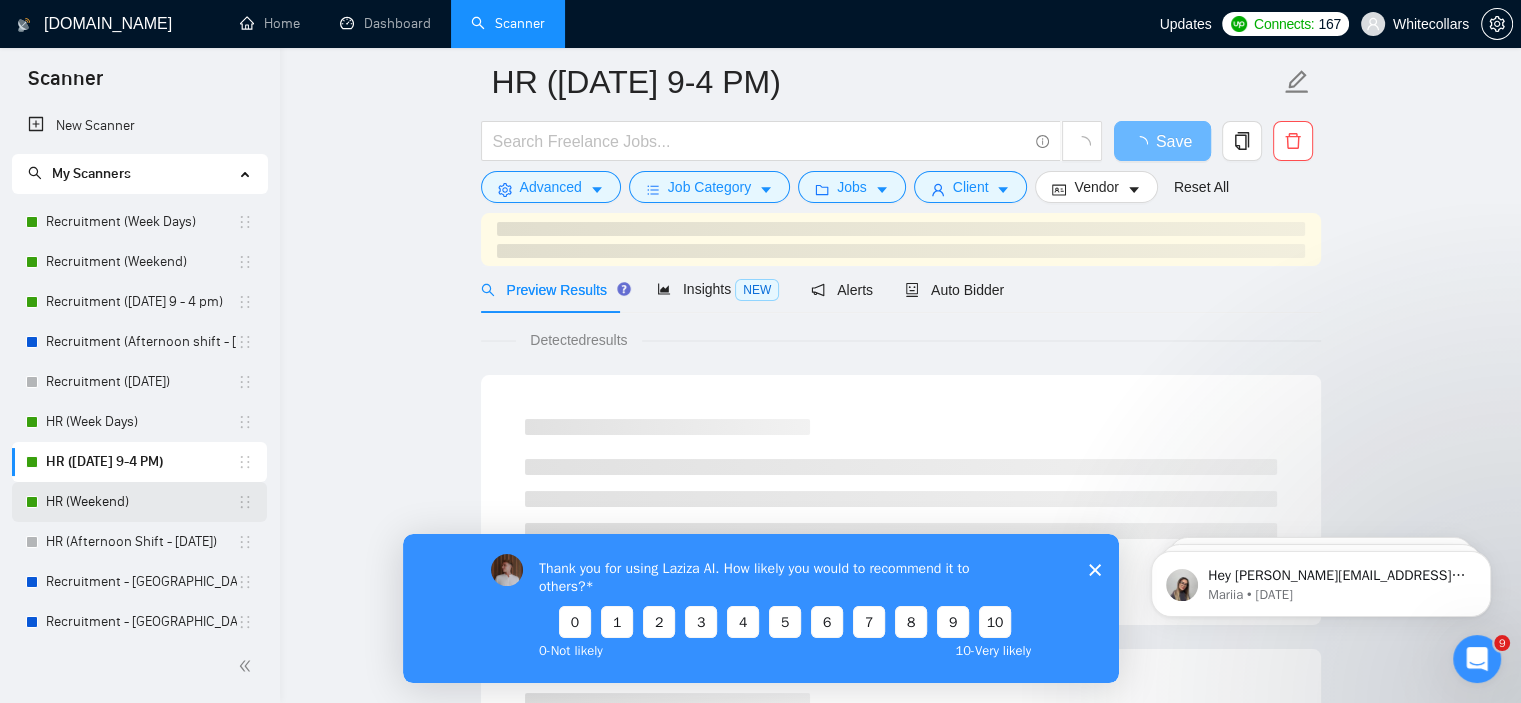 click on "HR (Weekend)" at bounding box center [141, 502] 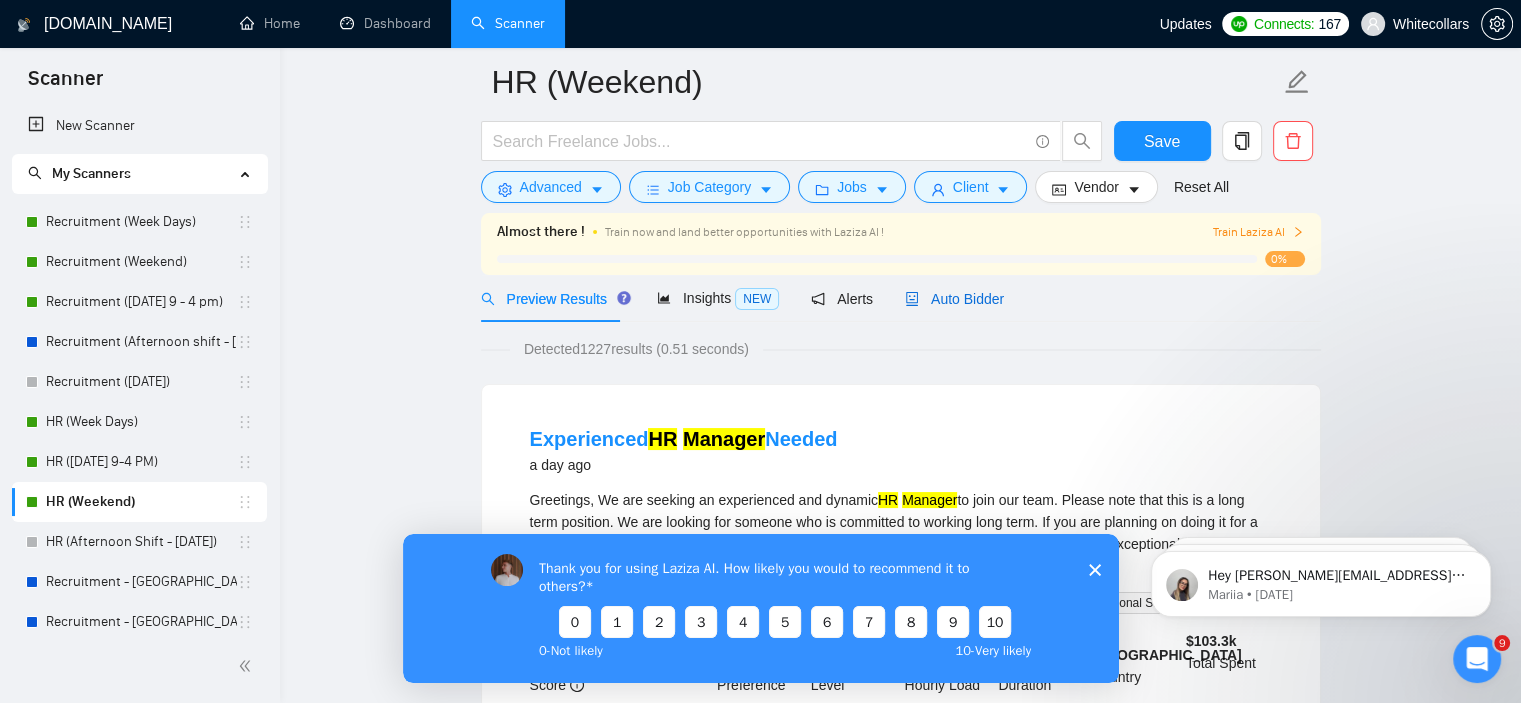 click on "Auto Bidder" at bounding box center [954, 299] 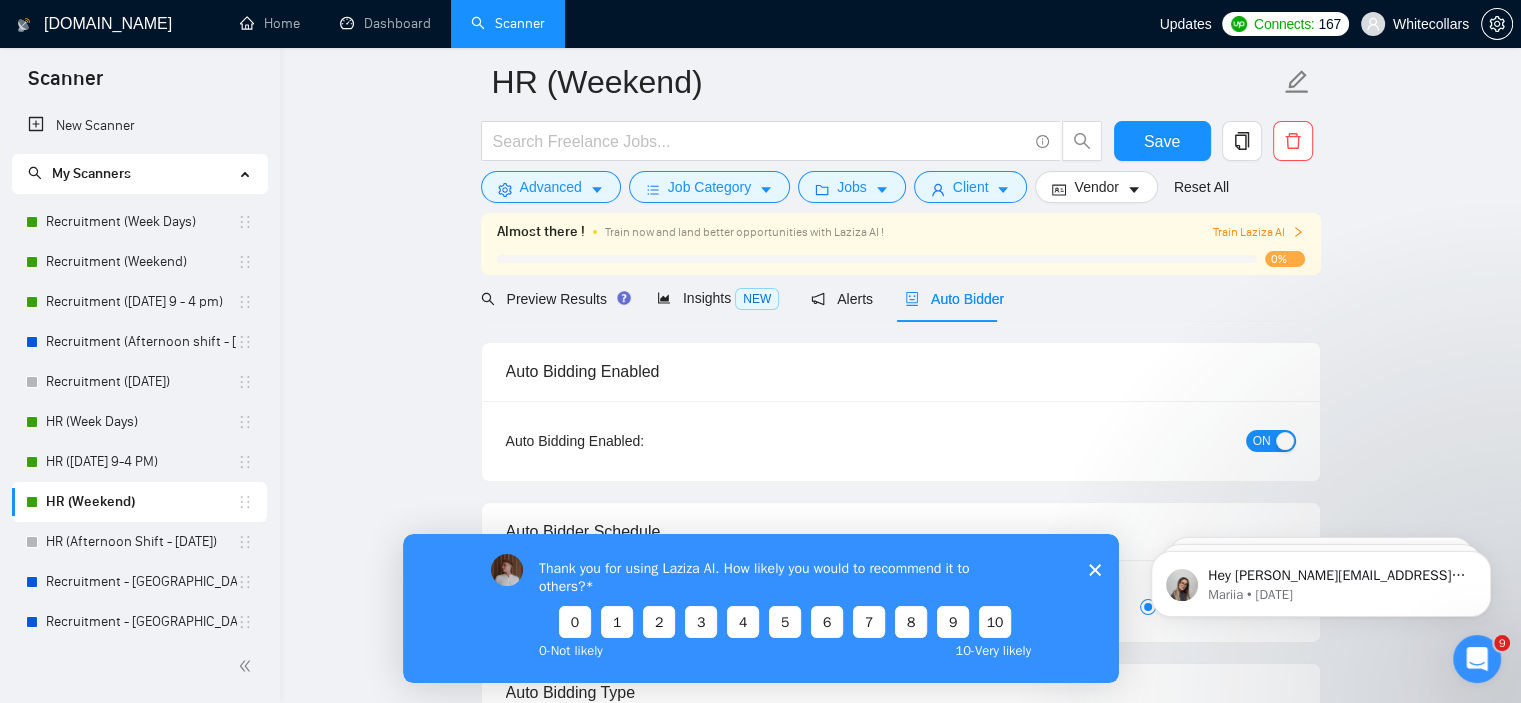 type 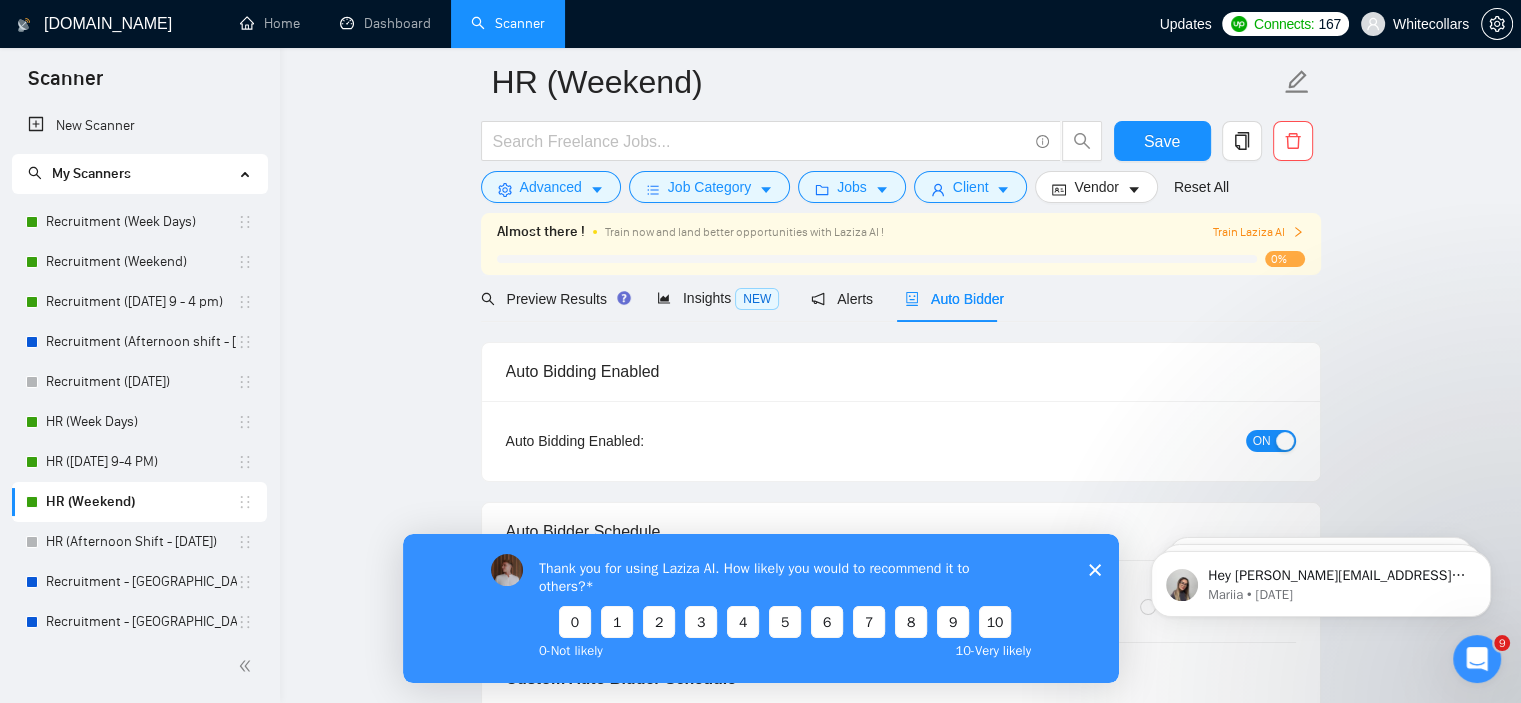 scroll, scrollTop: 433, scrollLeft: 0, axis: vertical 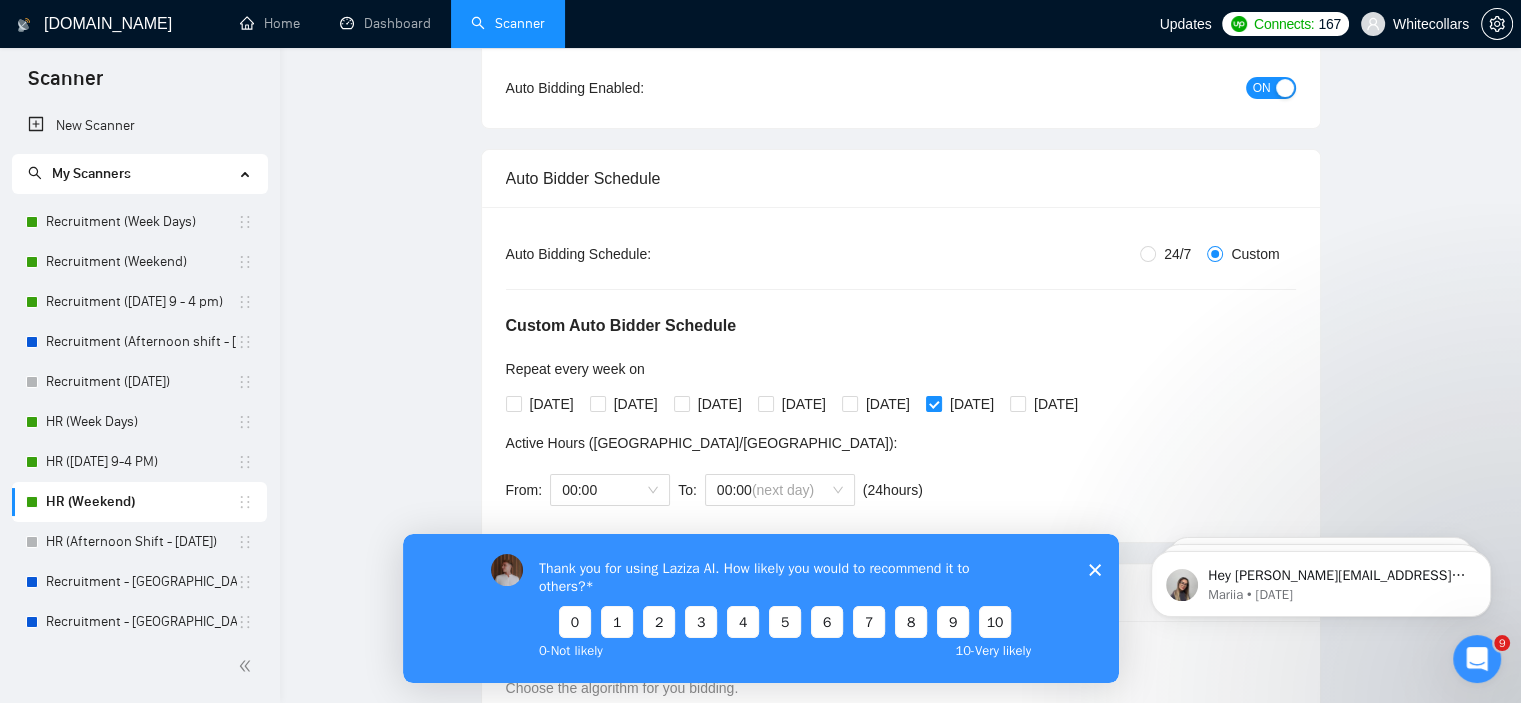 type 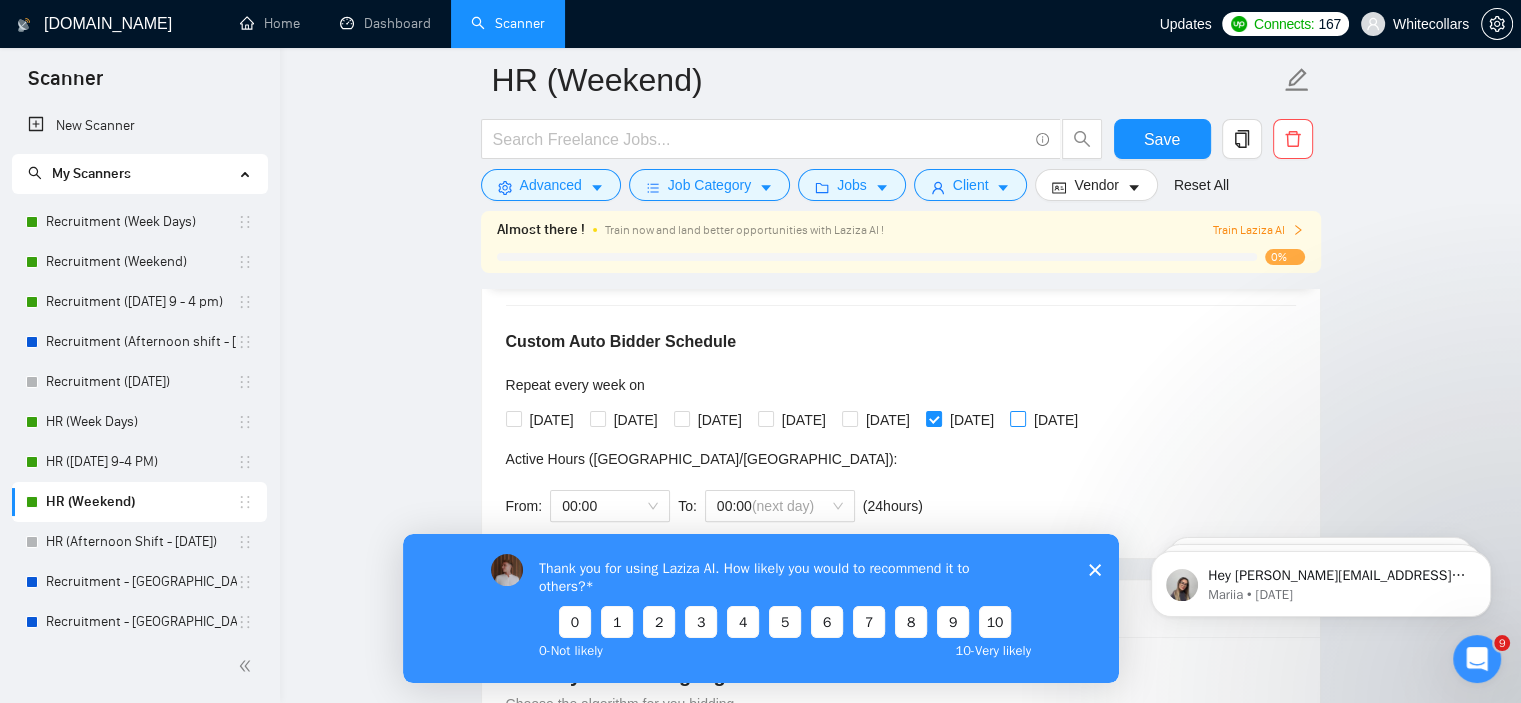 click on "[DATE]" at bounding box center (1056, 420) 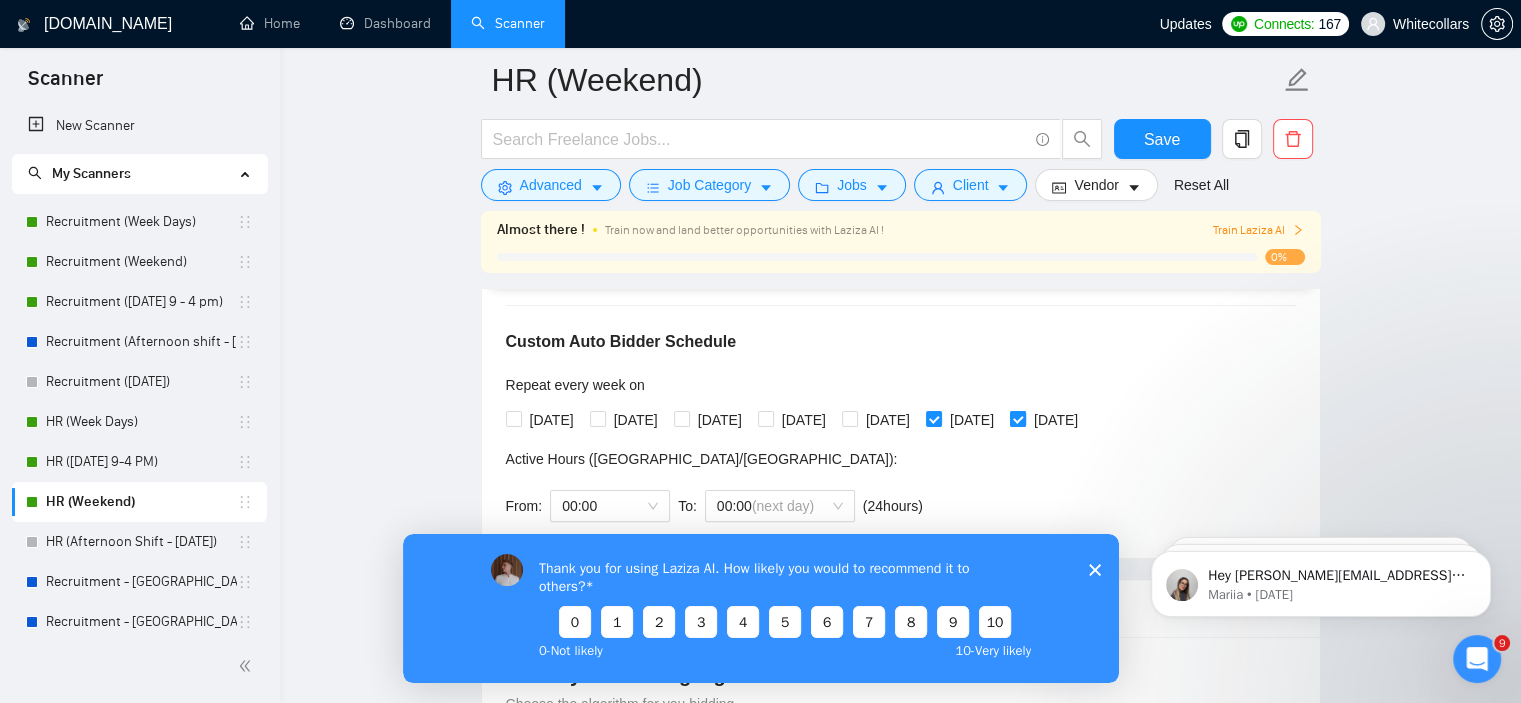 checkbox on "true" 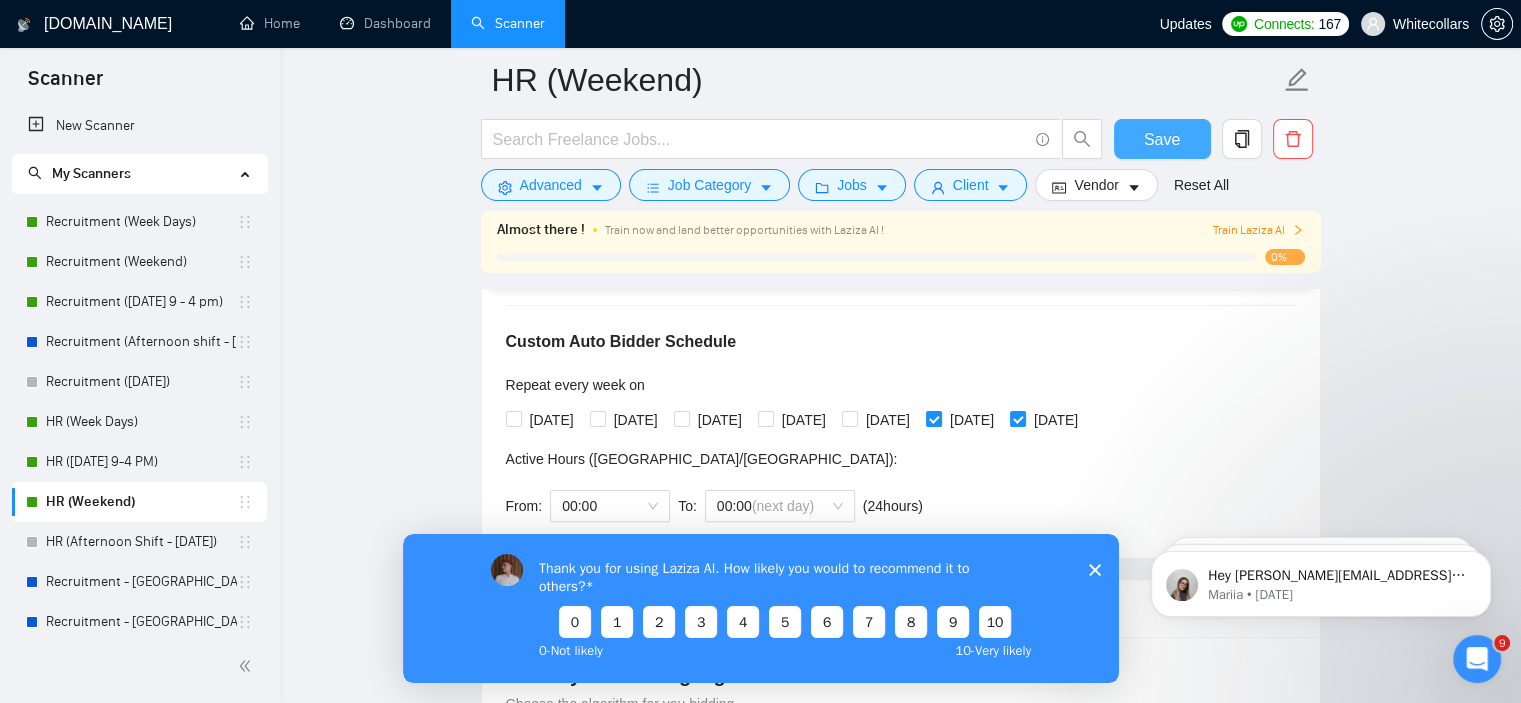 click on "Save" at bounding box center [1162, 139] 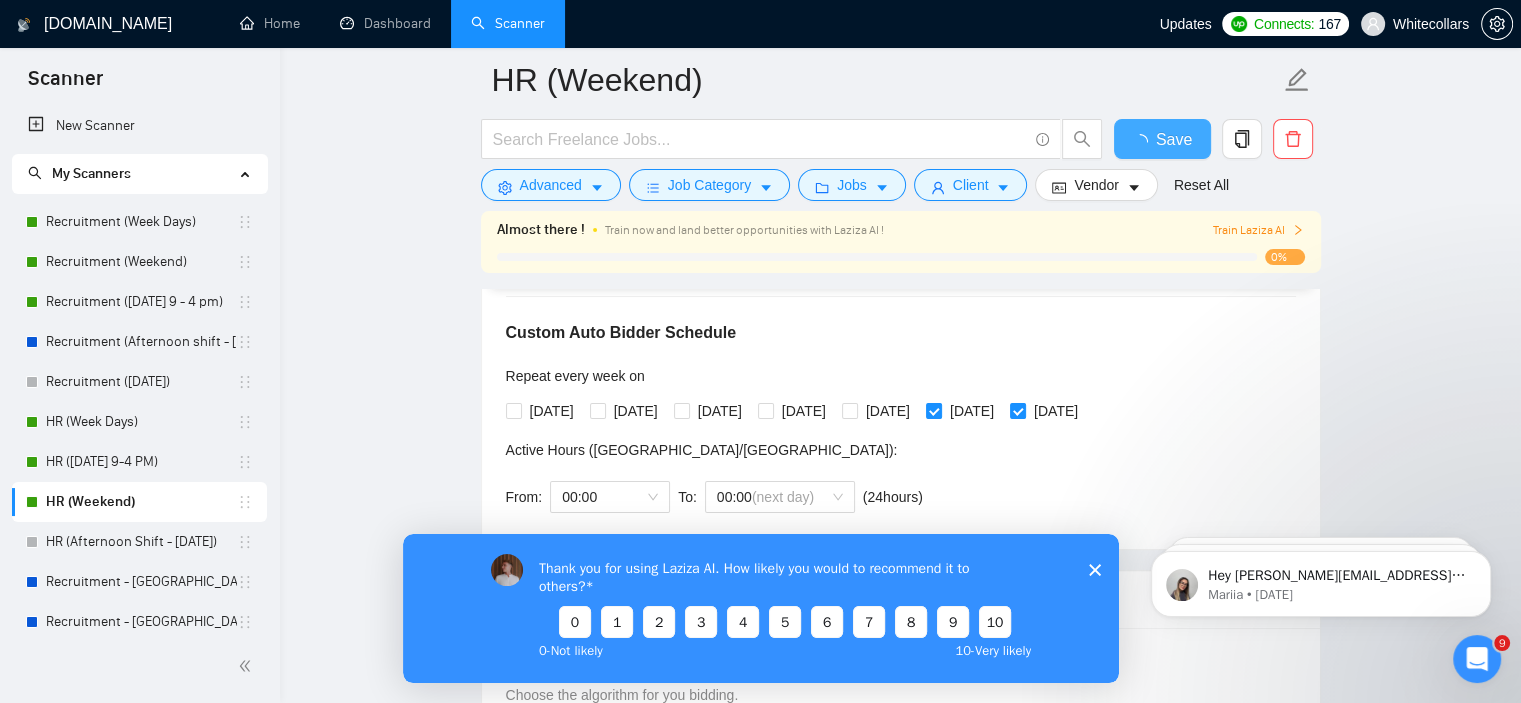 type 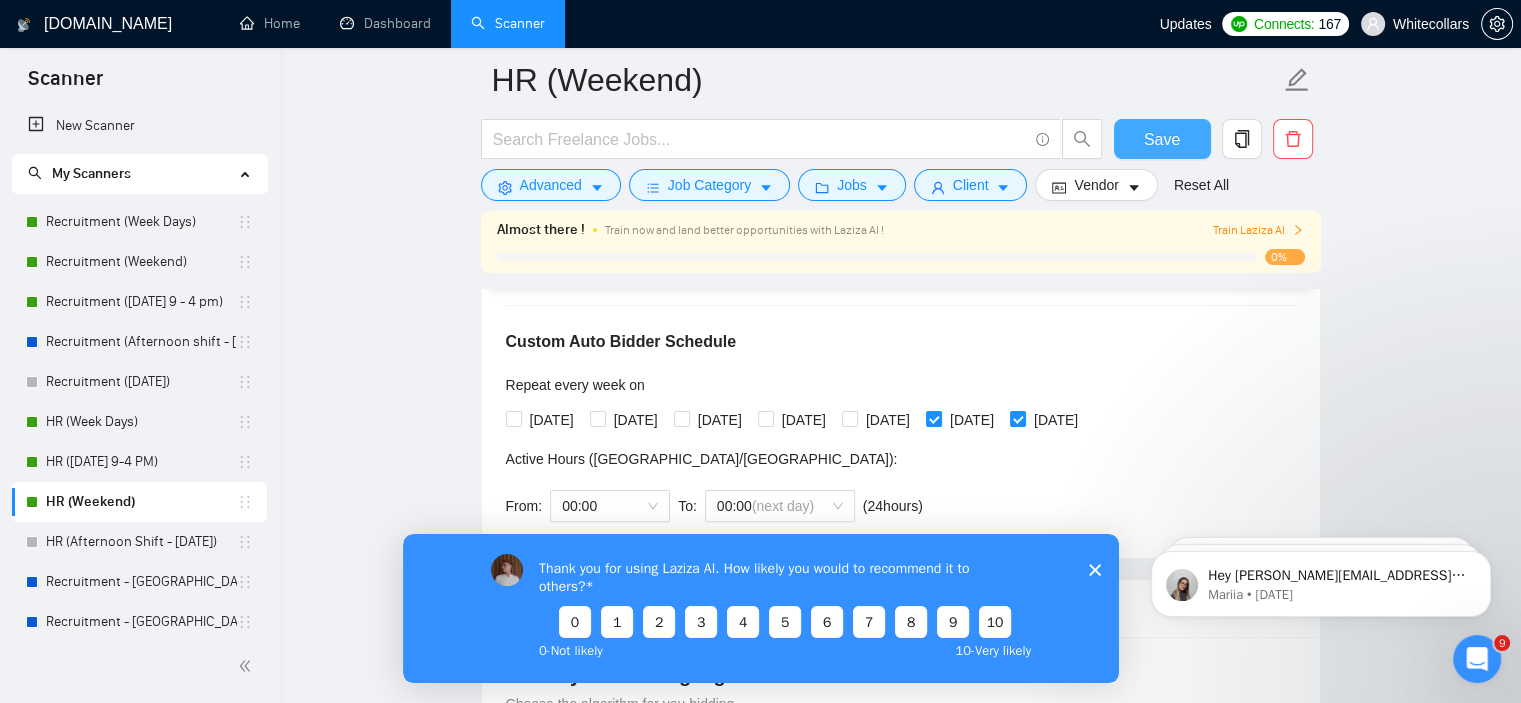 type 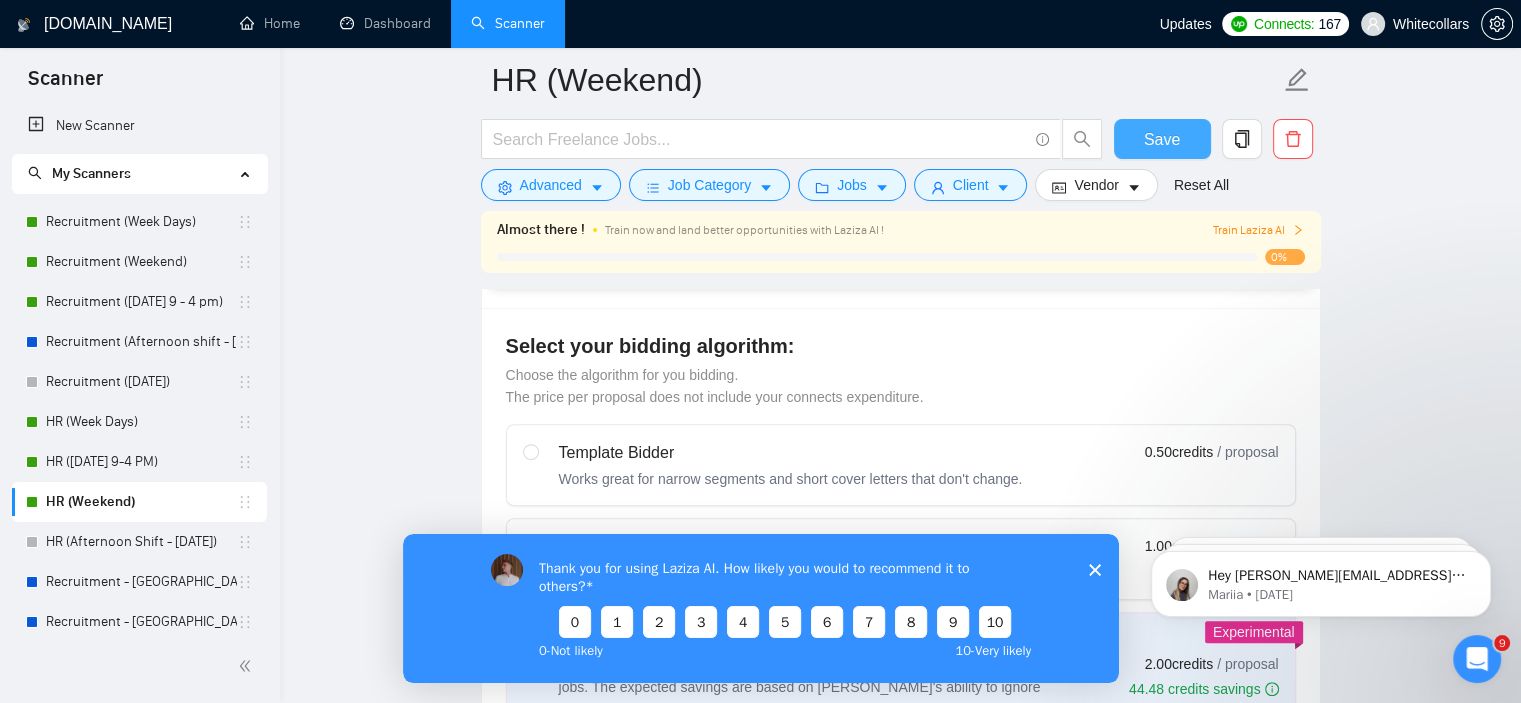 scroll, scrollTop: 760, scrollLeft: 0, axis: vertical 